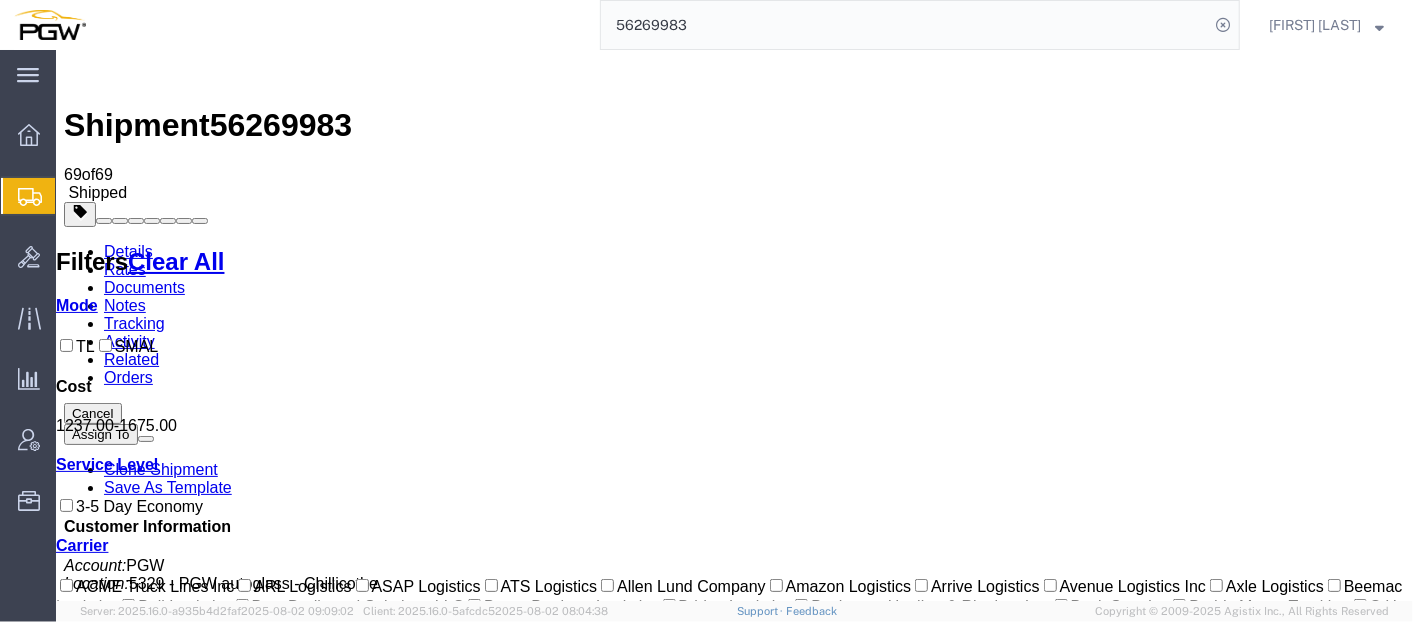 scroll, scrollTop: 0, scrollLeft: 0, axis: both 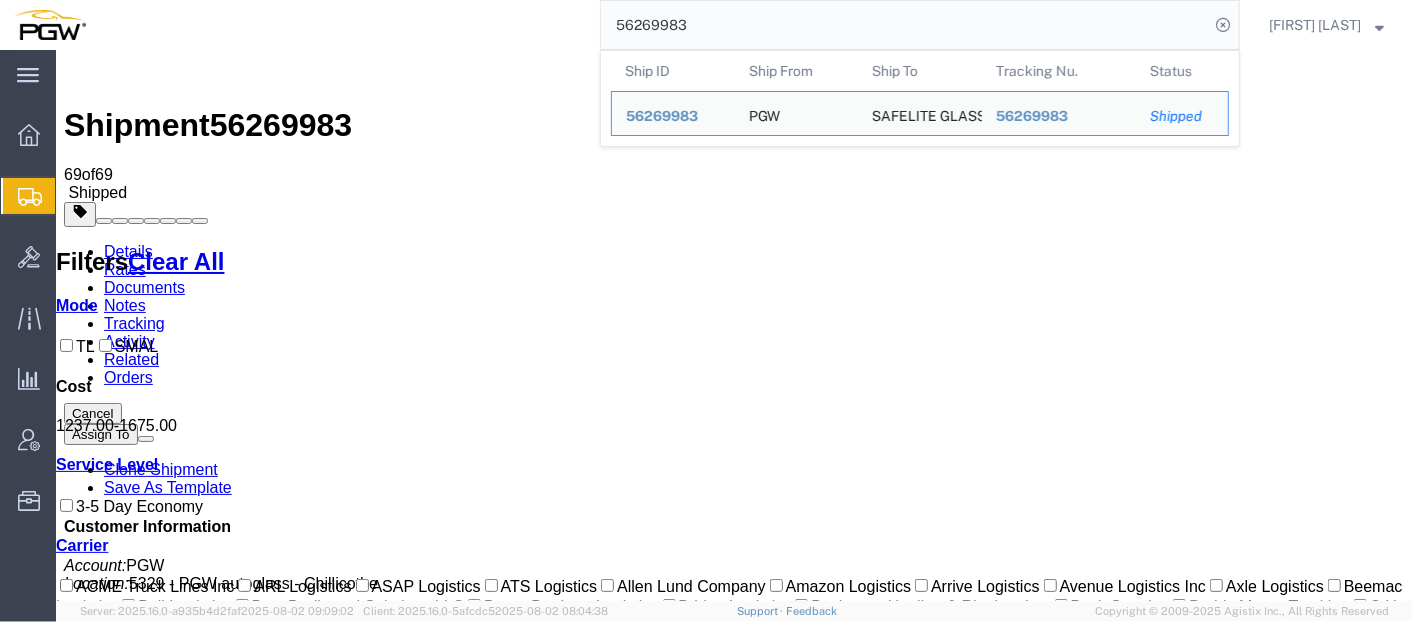 drag, startPoint x: 724, startPoint y: 35, endPoint x: 45, endPoint y: 28, distance: 679.0361 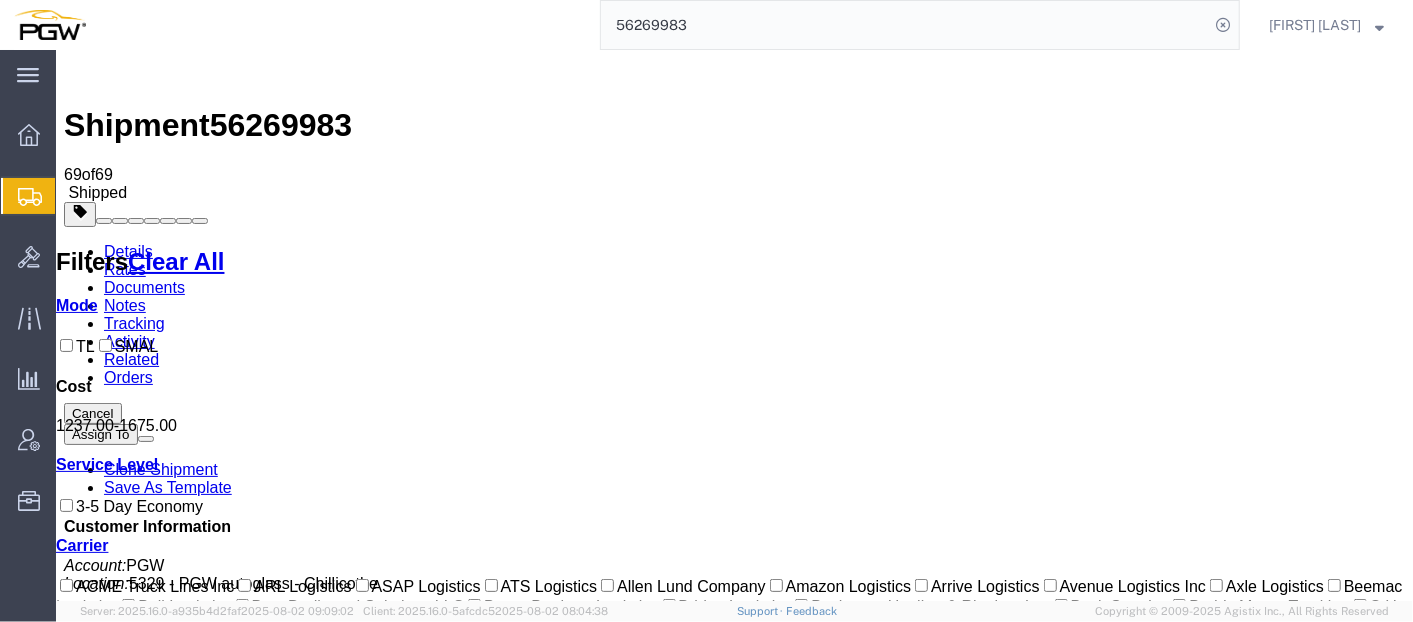 paste on "666420" 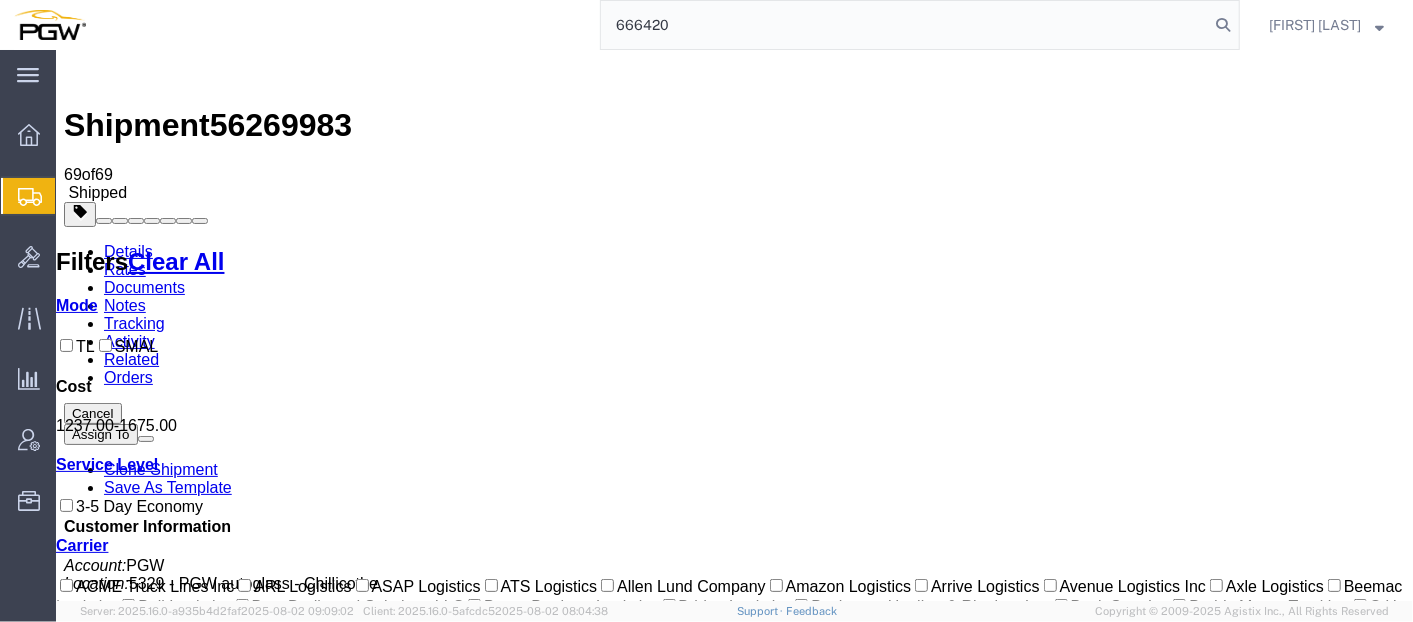 type on "666420" 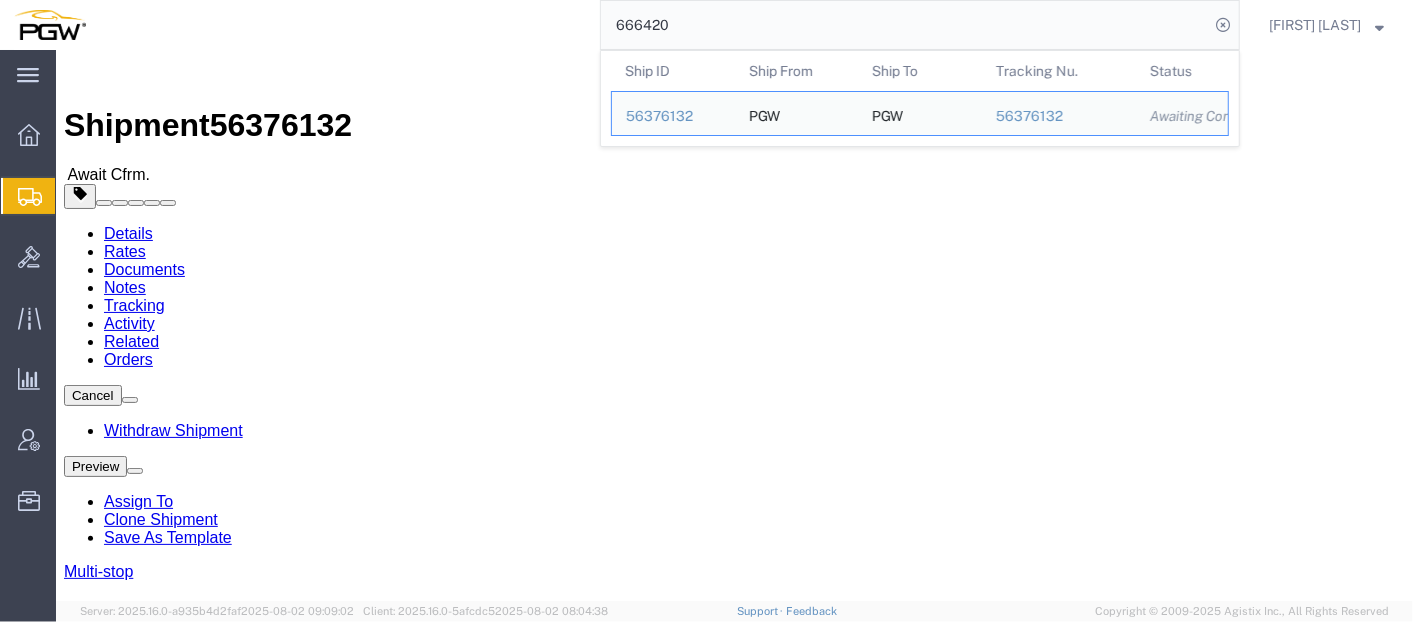 drag, startPoint x: 824, startPoint y: 35, endPoint x: 491, endPoint y: 20, distance: 333.33768 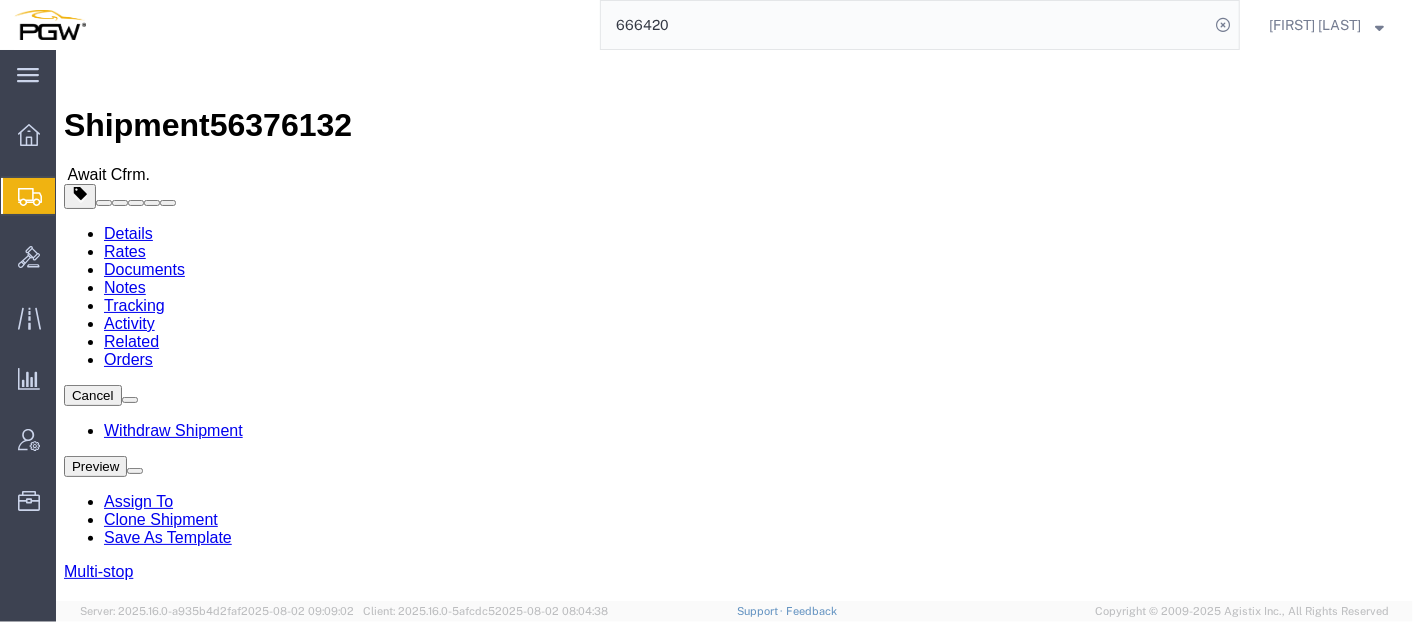 click on "Documents" 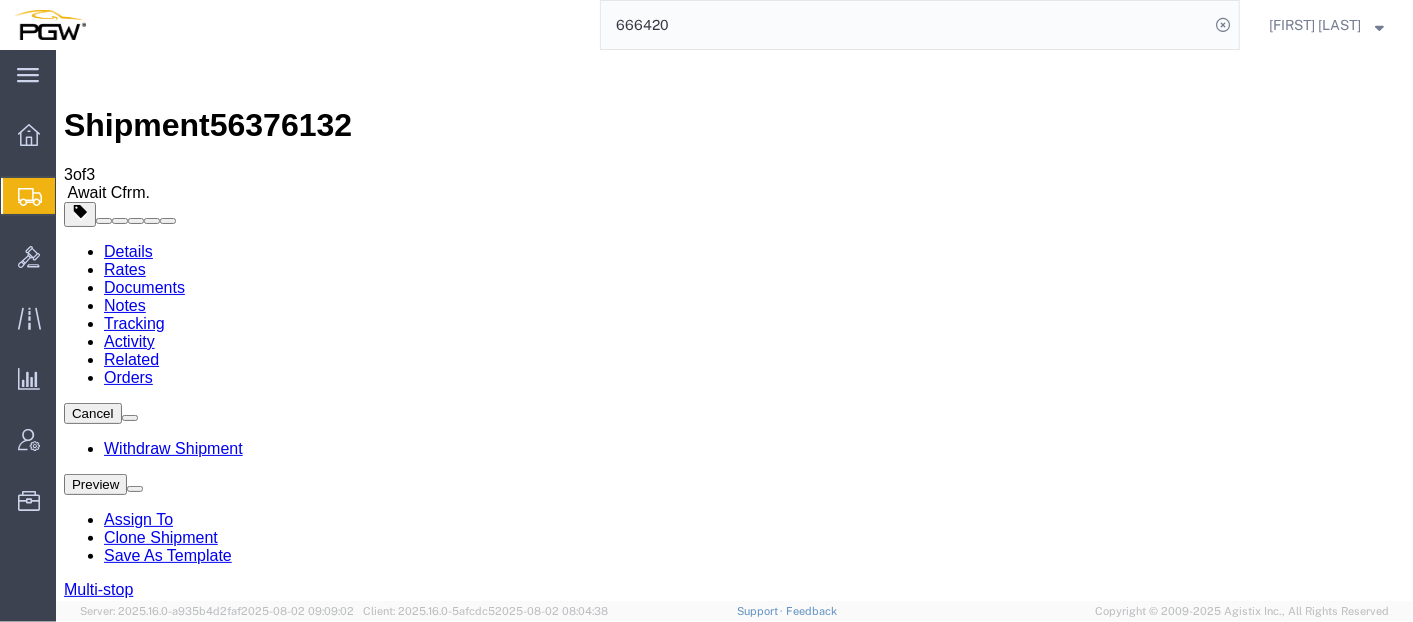 click on "Rates" at bounding box center [124, 268] 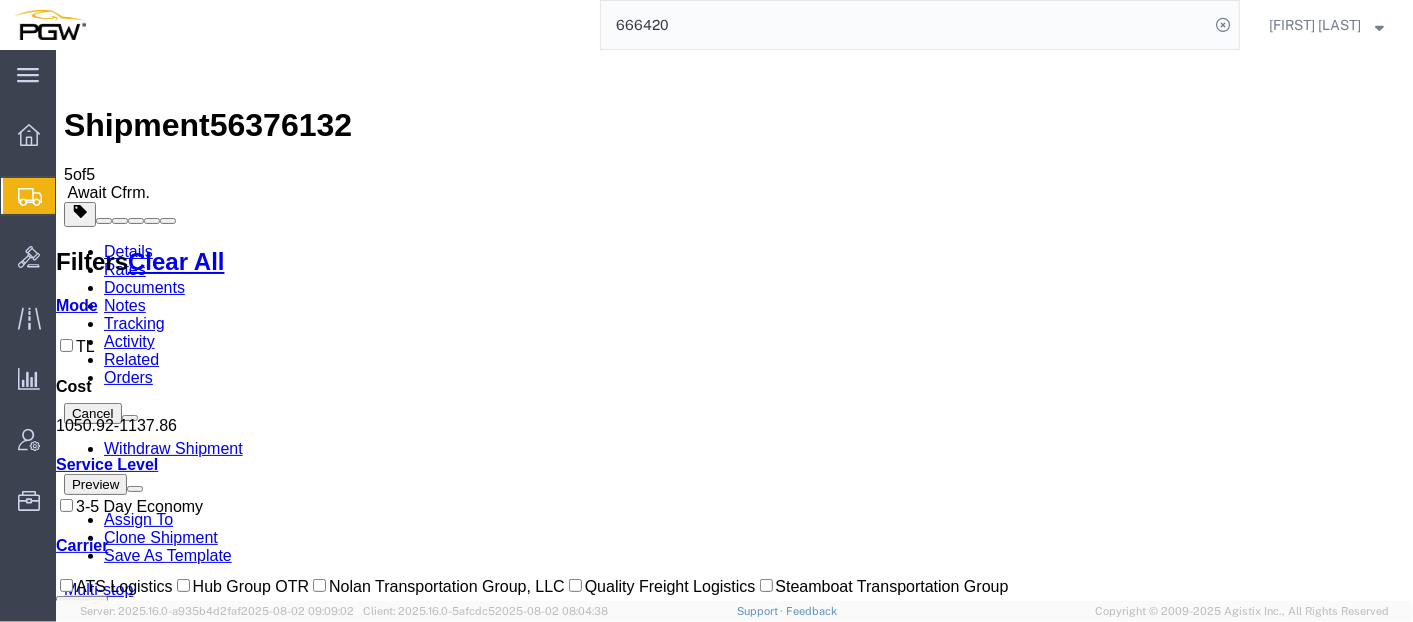 click on "Shipment Manager" 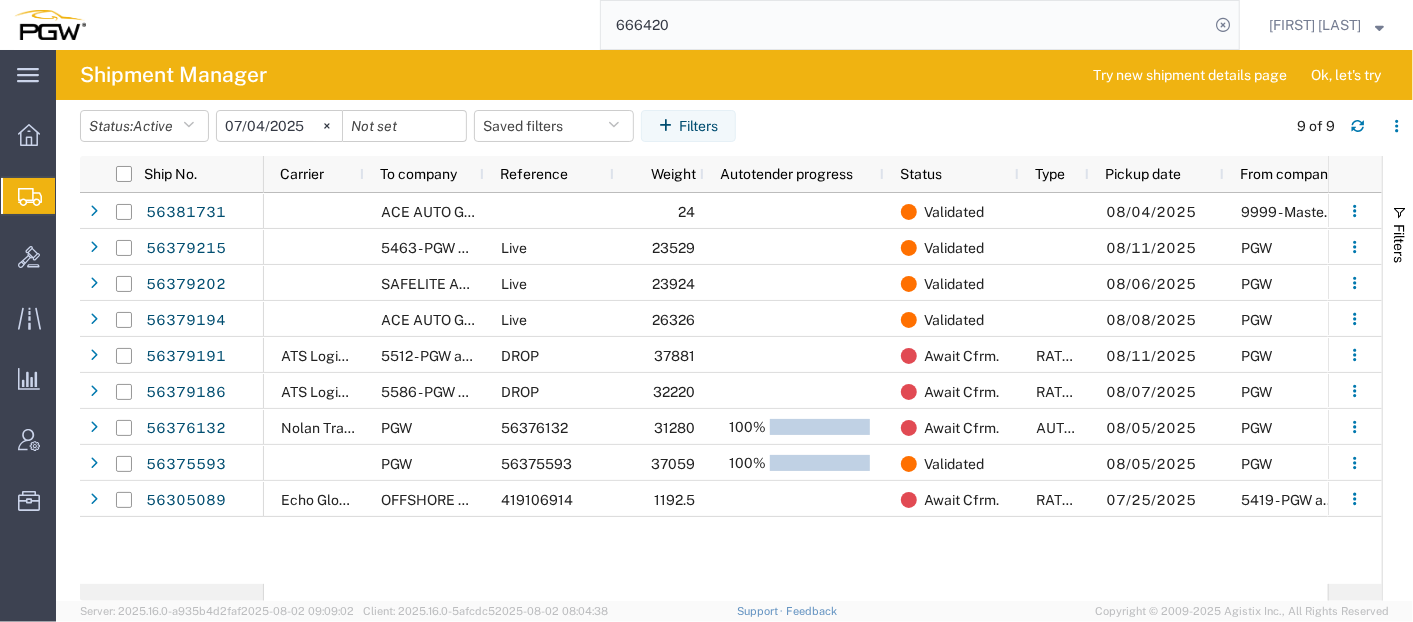 click on "2025-07-04" 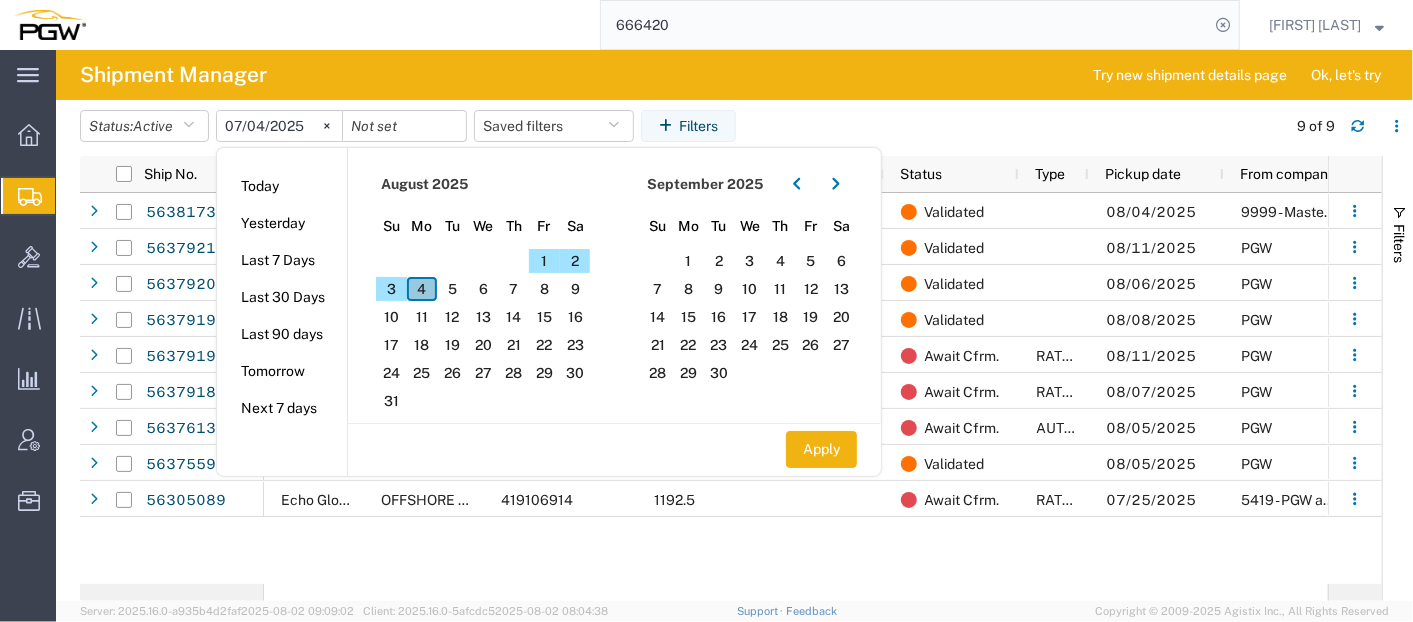 click on "4" 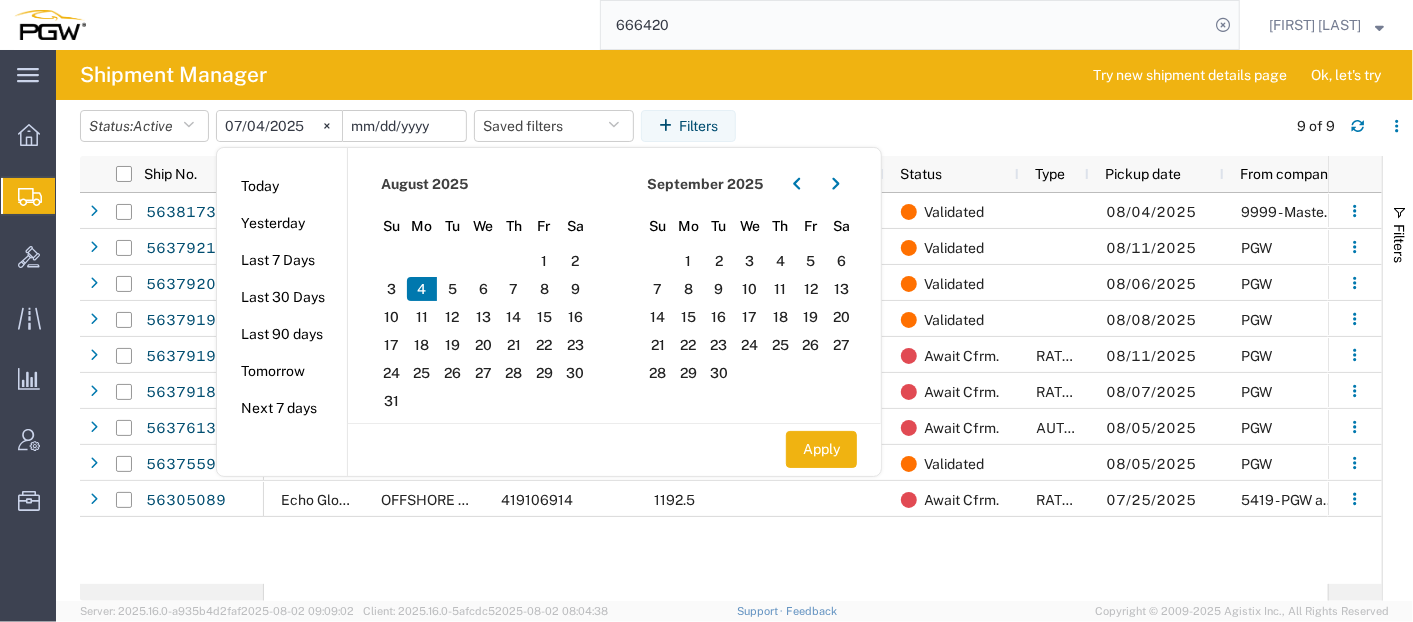 click 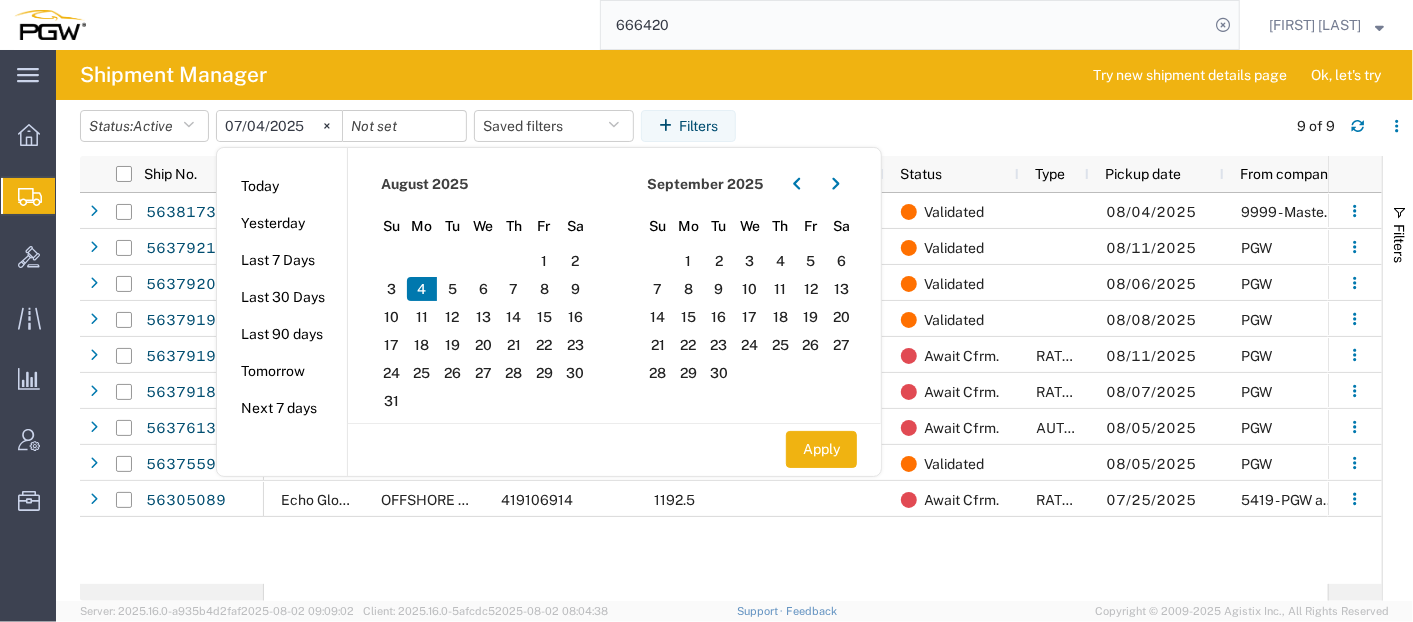 click on "4" 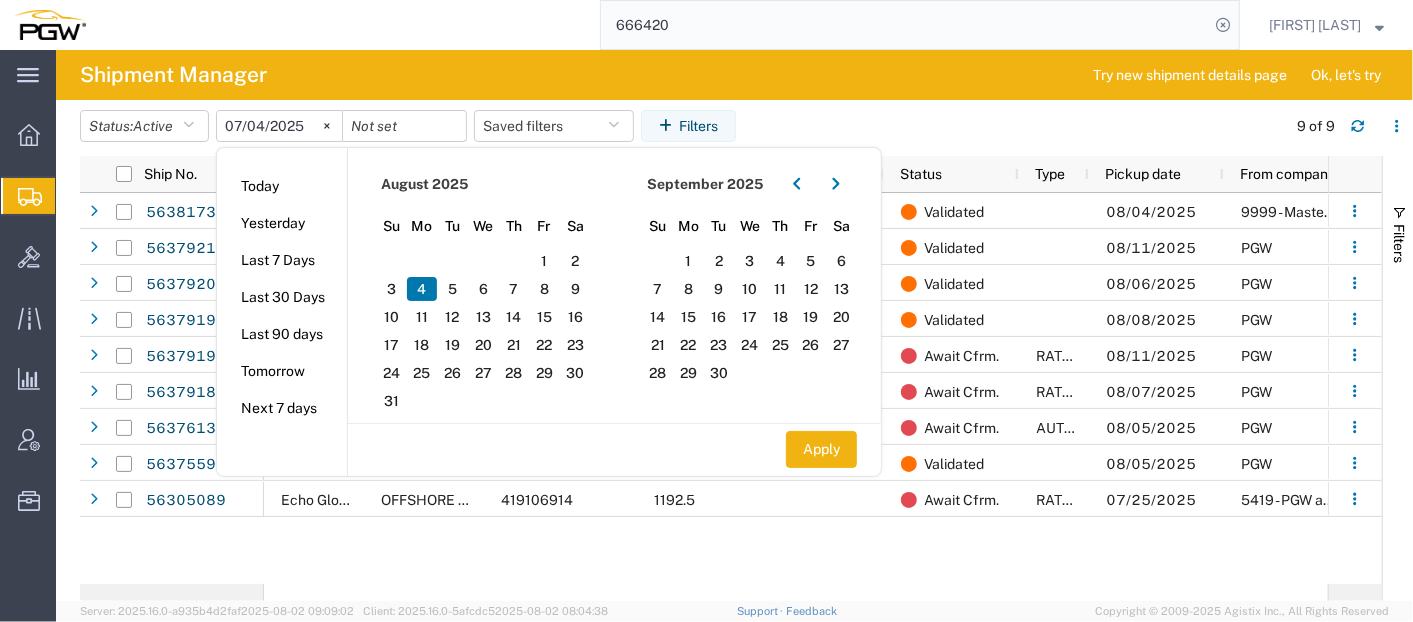 drag, startPoint x: 816, startPoint y: 438, endPoint x: 821, endPoint y: 424, distance: 14.866069 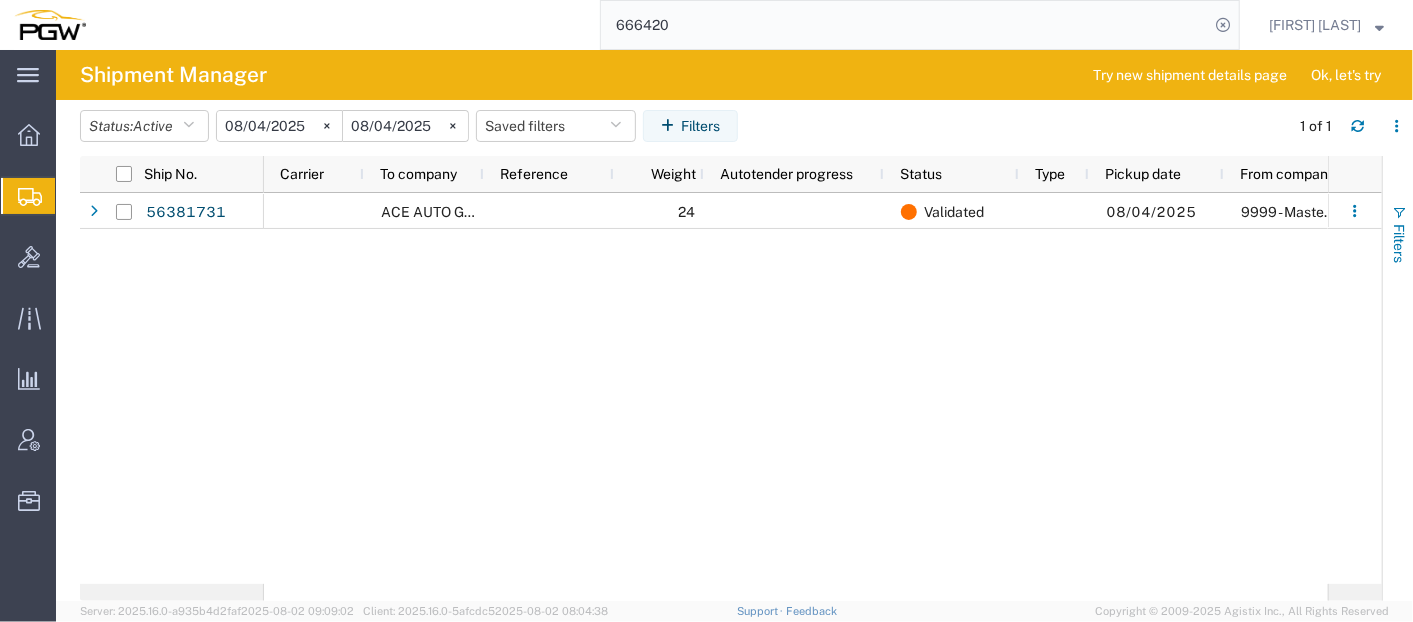 click on "Filters" at bounding box center (1398, 234) 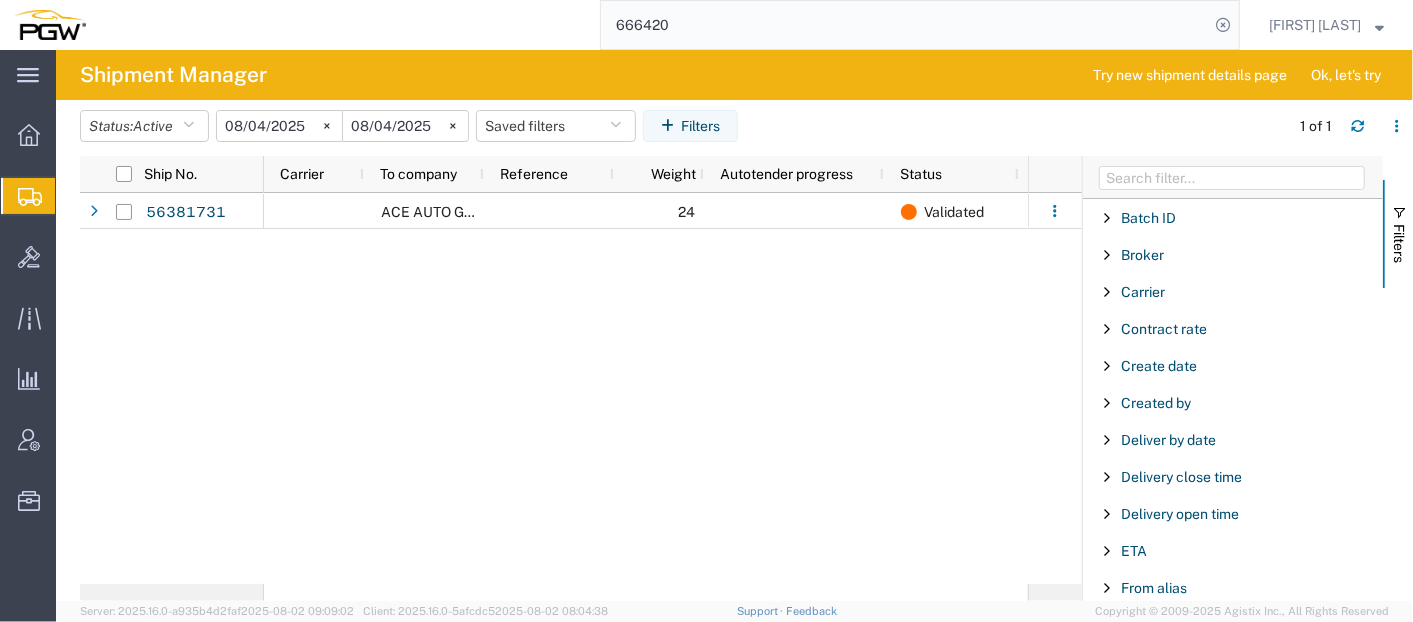 scroll, scrollTop: 333, scrollLeft: 0, axis: vertical 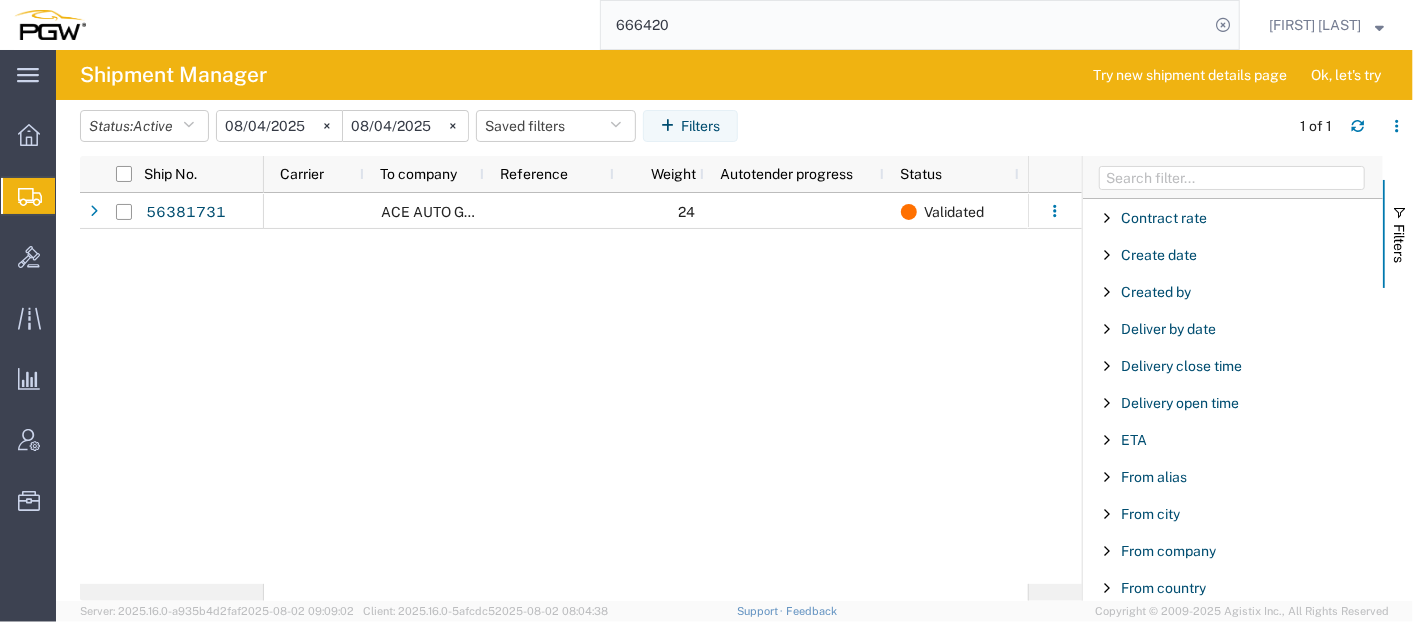 click on "From alias" at bounding box center [1233, 477] 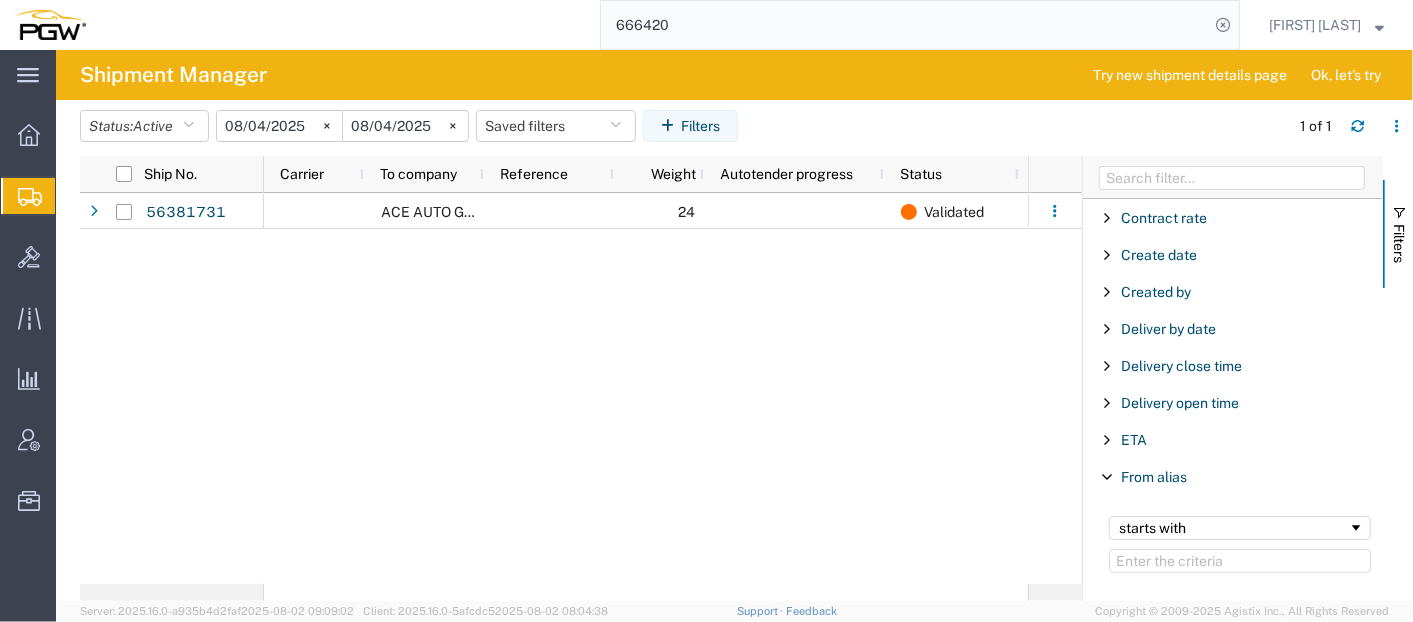 click at bounding box center (1107, 477) 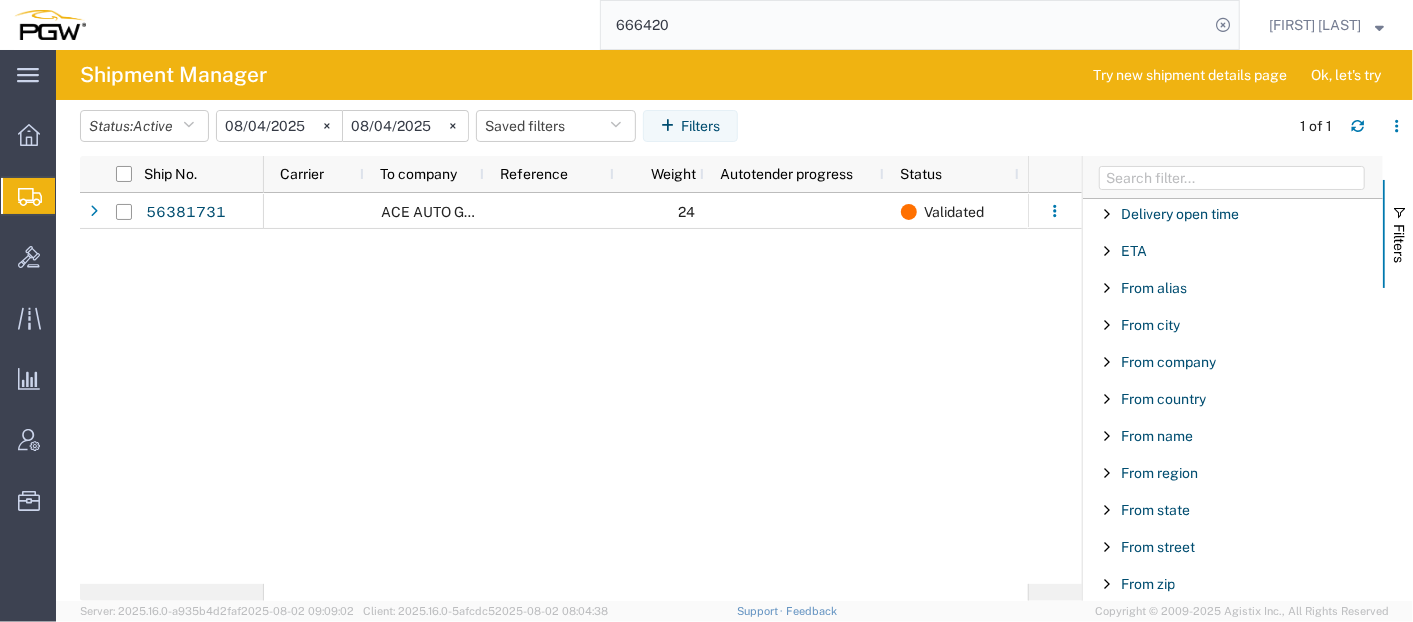 scroll, scrollTop: 555, scrollLeft: 0, axis: vertical 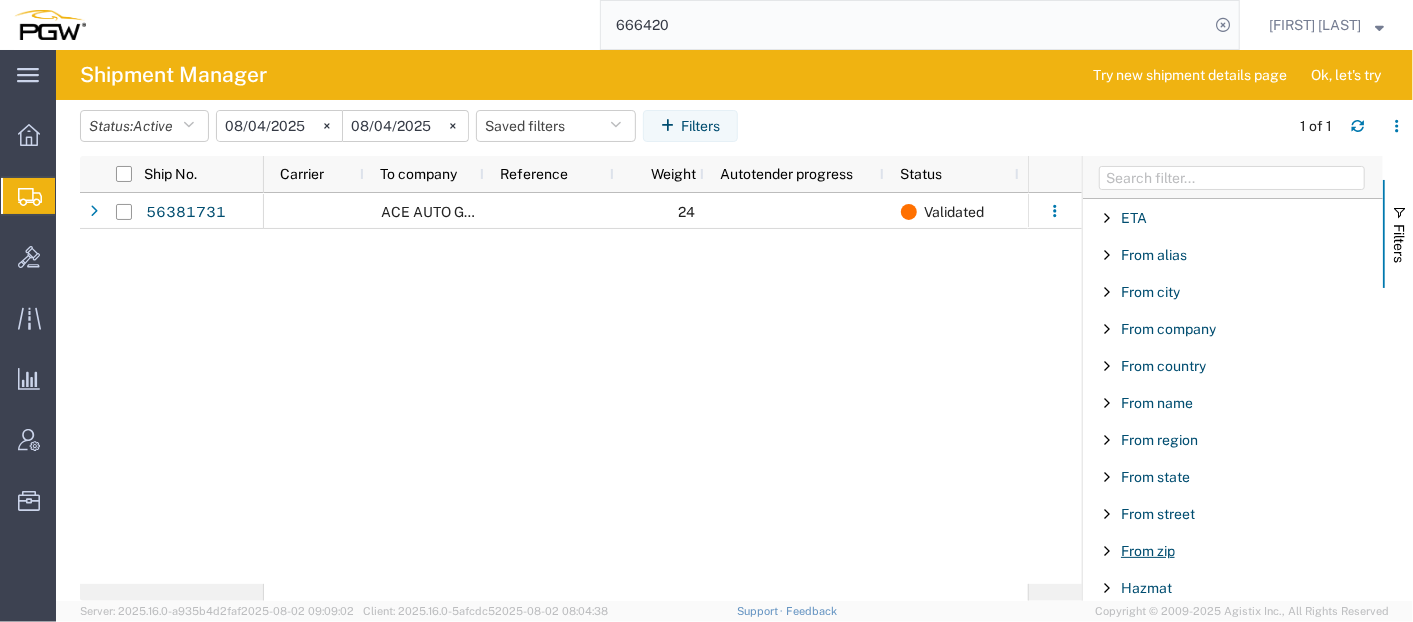 click on "From zip" at bounding box center (1148, 551) 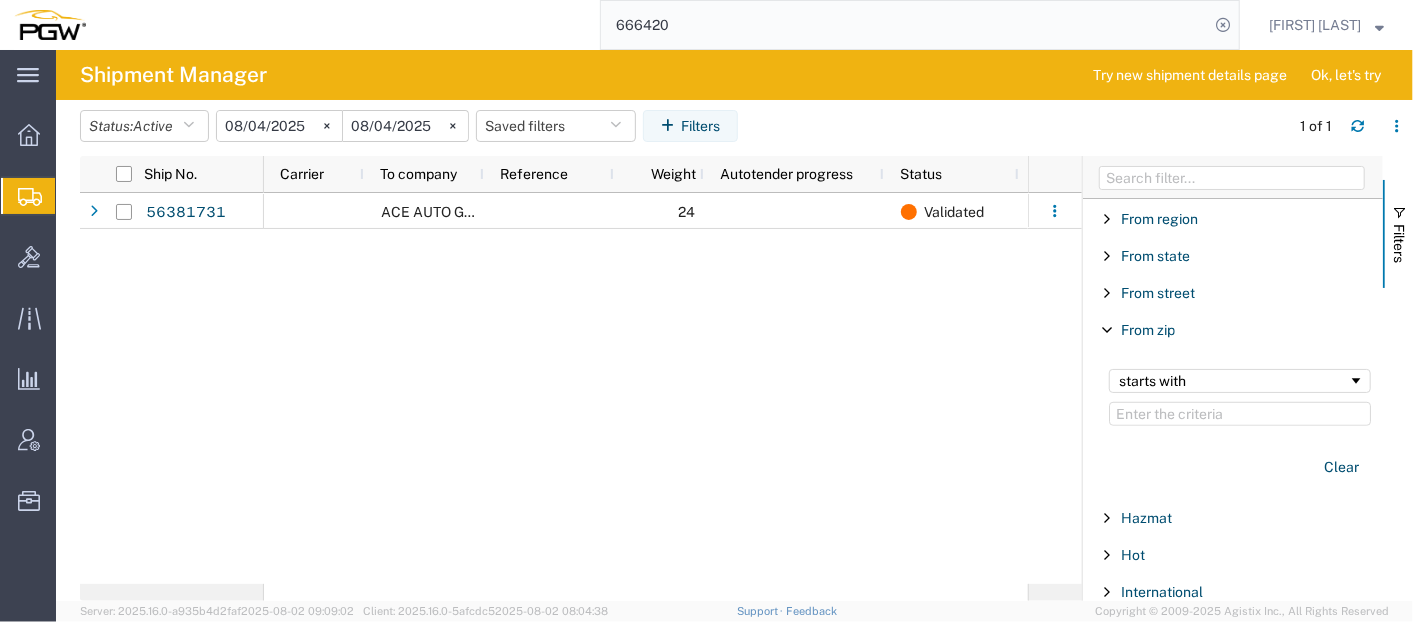 scroll, scrollTop: 777, scrollLeft: 0, axis: vertical 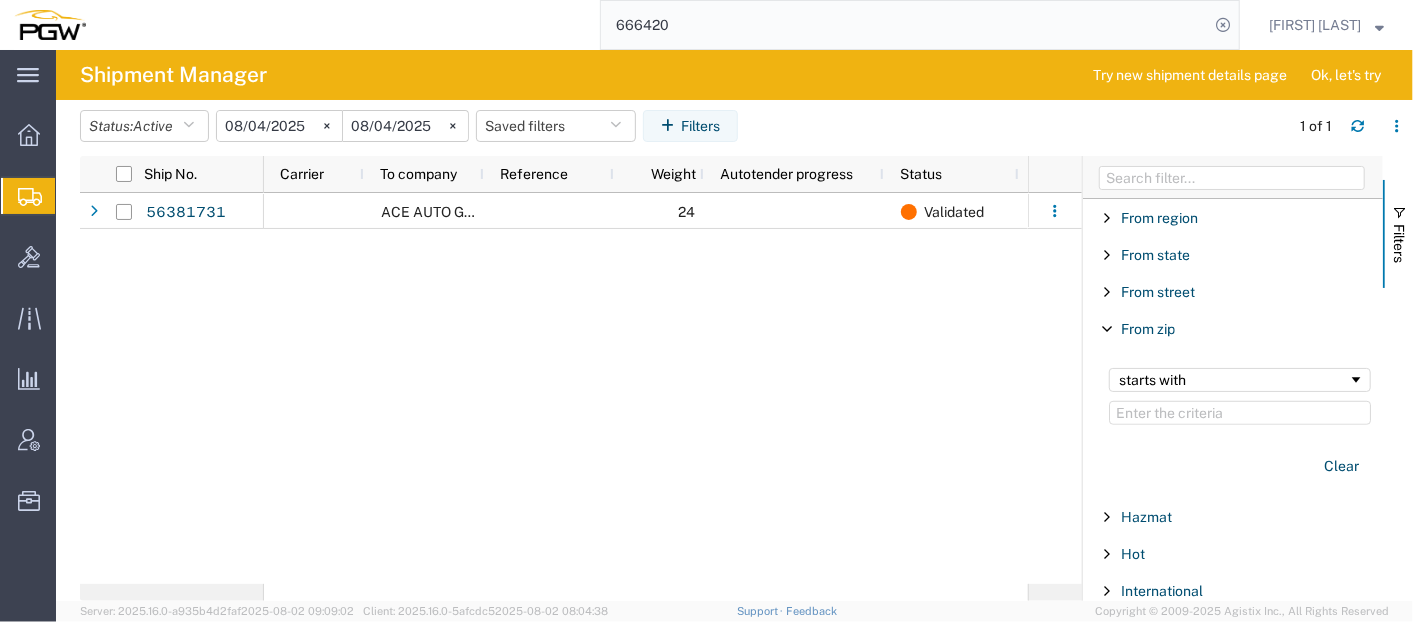 click at bounding box center (1240, 413) 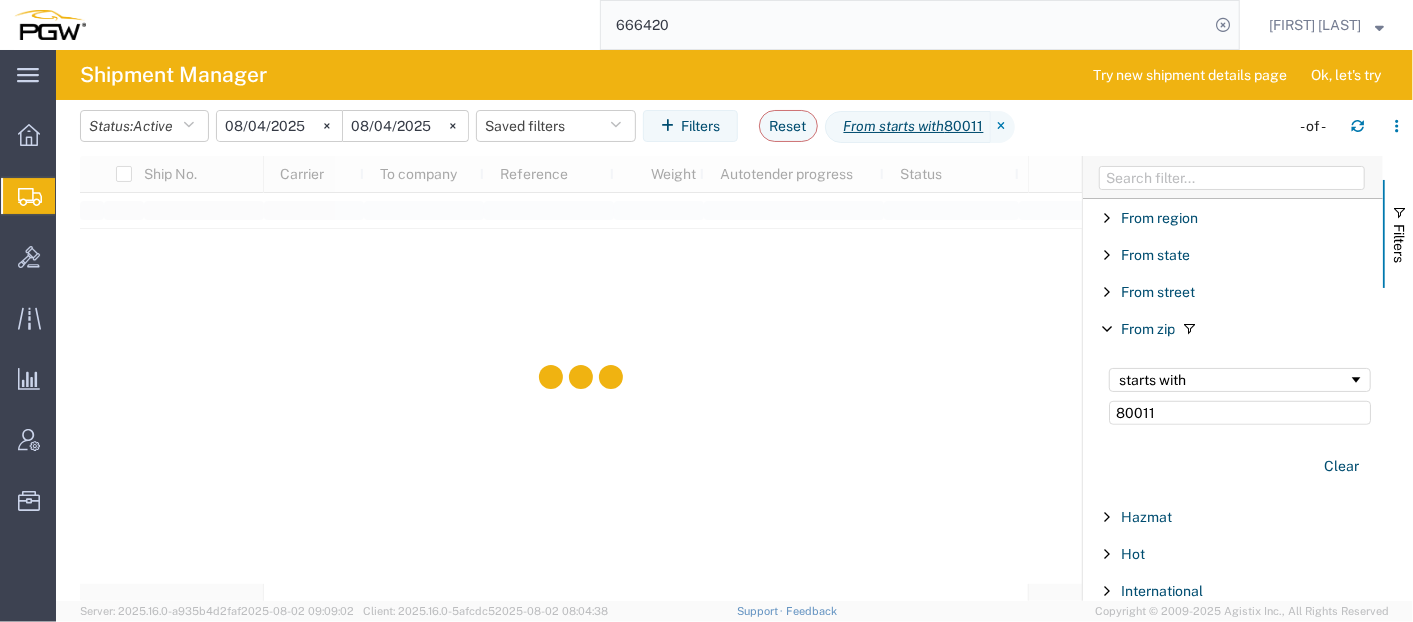 type on "80011" 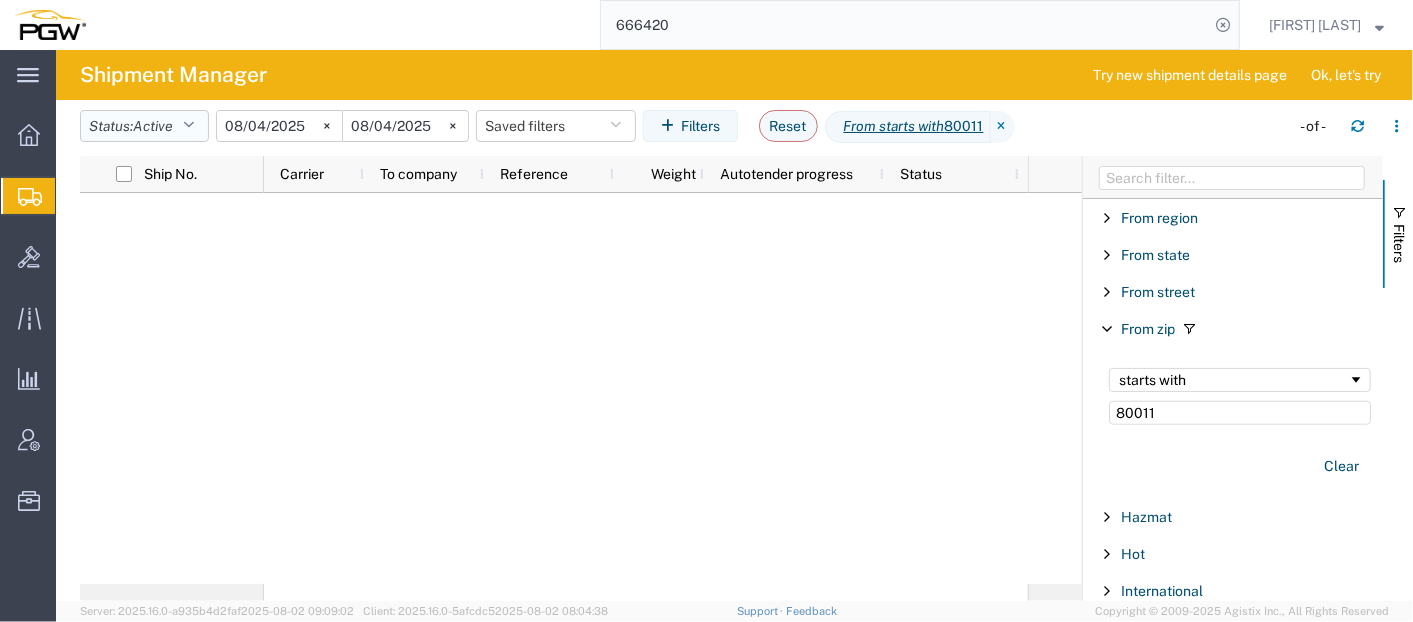 click on "Active" 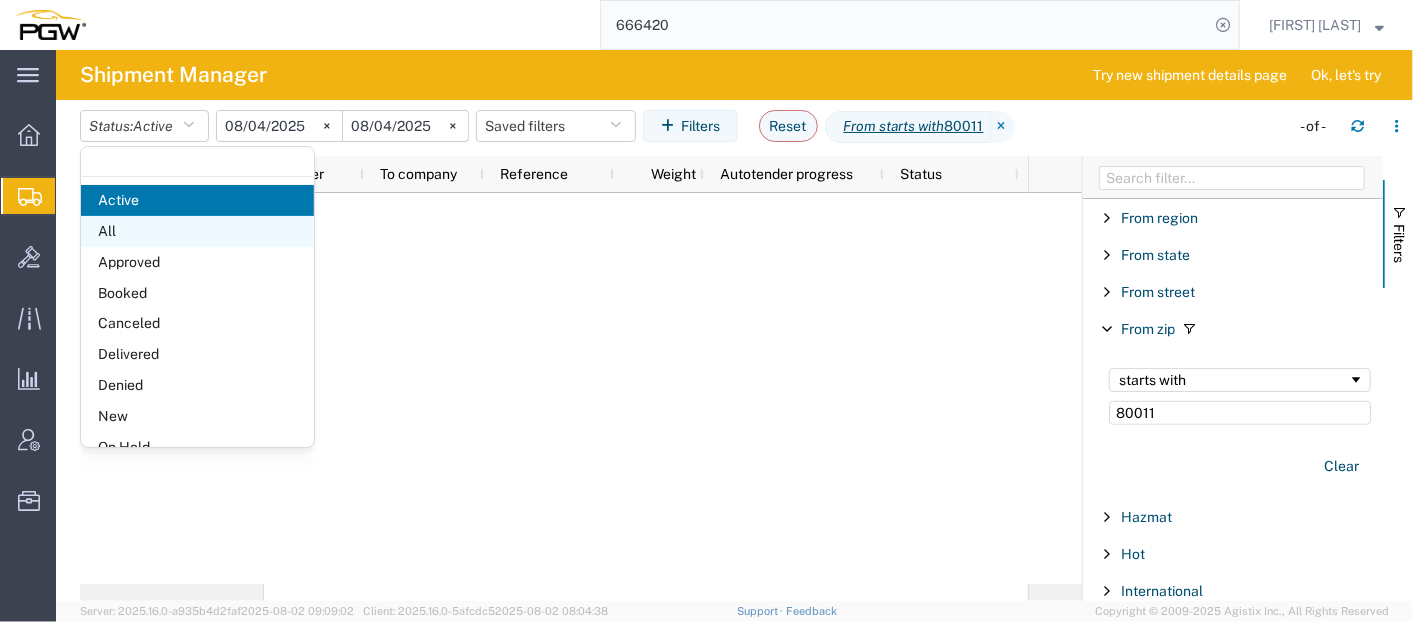click on "All" 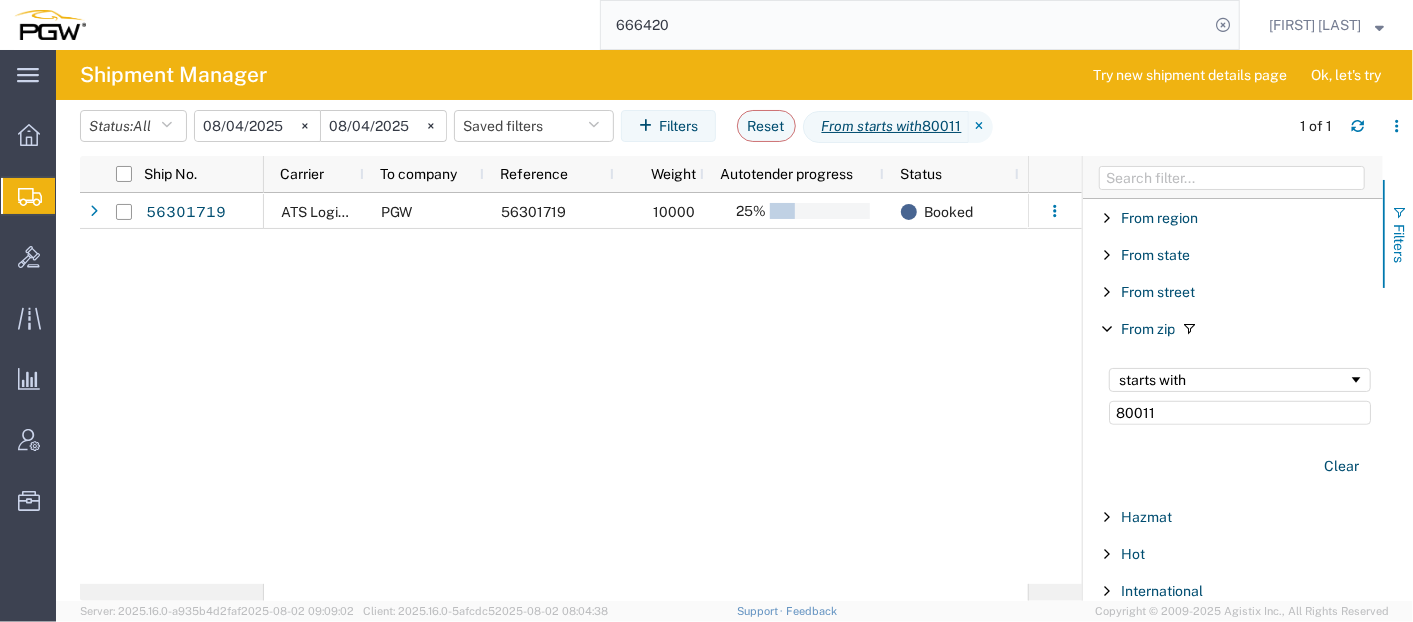 click on "Filters" at bounding box center (1399, 243) 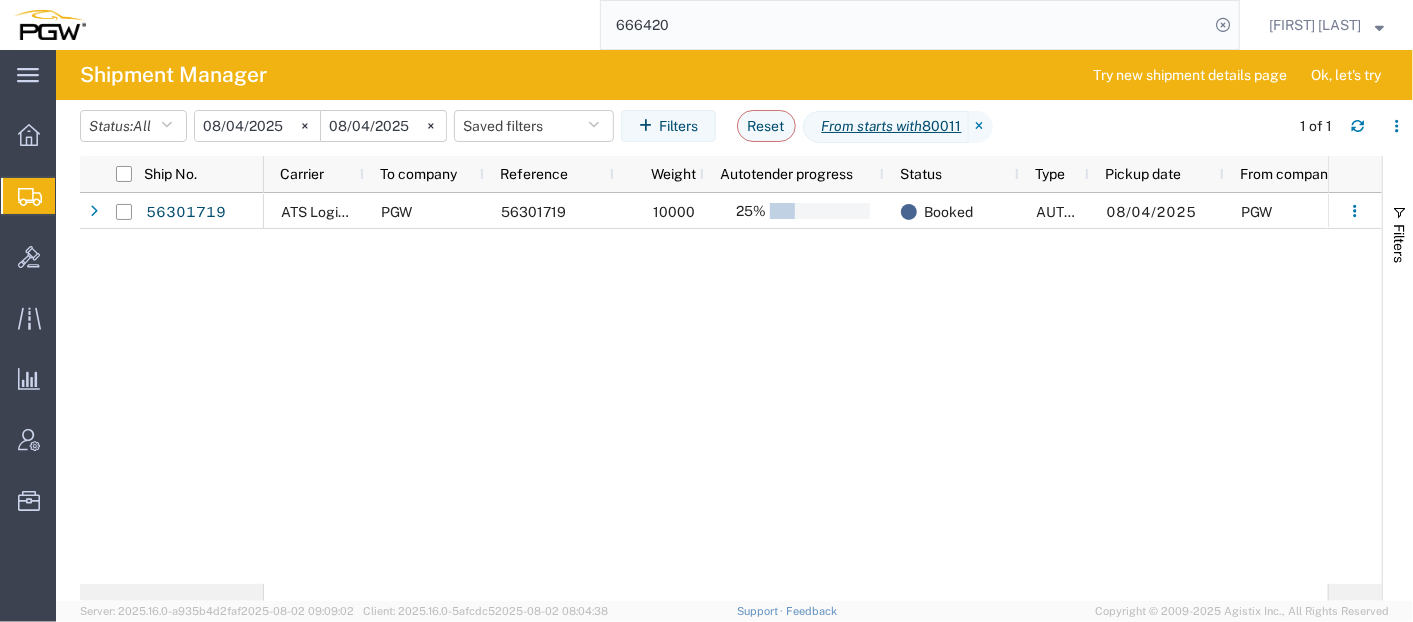 scroll, scrollTop: 0, scrollLeft: 262, axis: horizontal 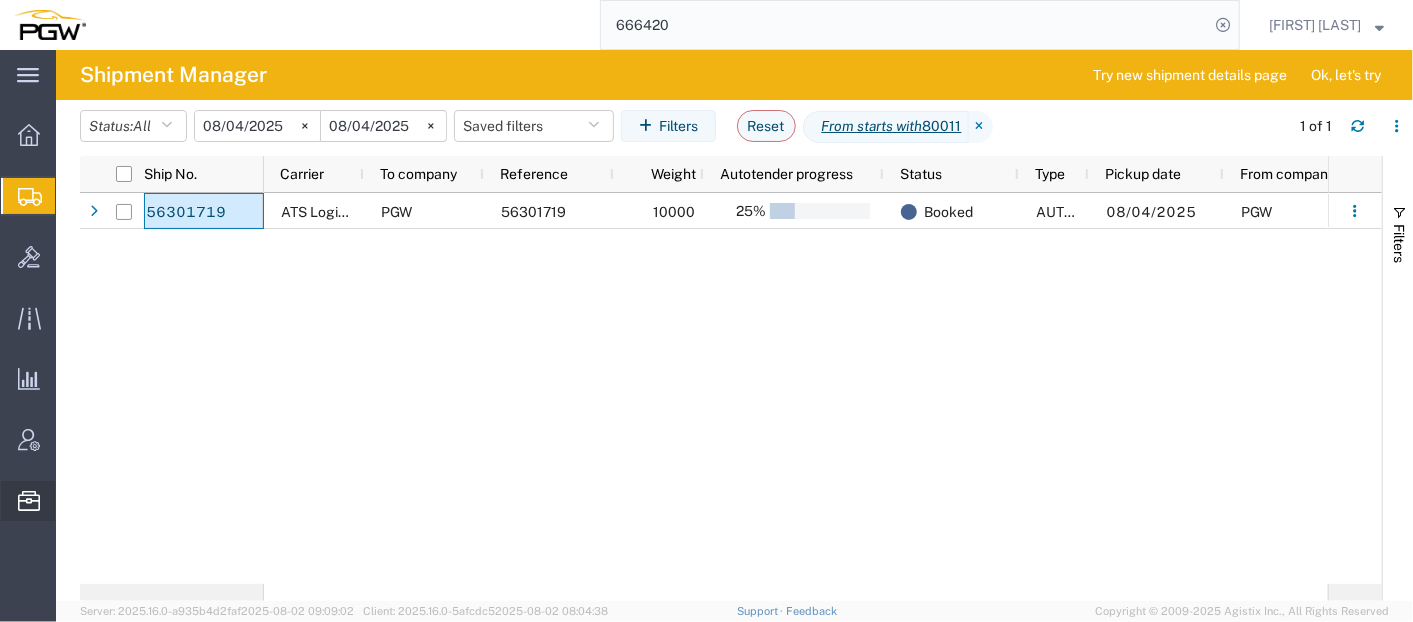 click on "Location Appointment" 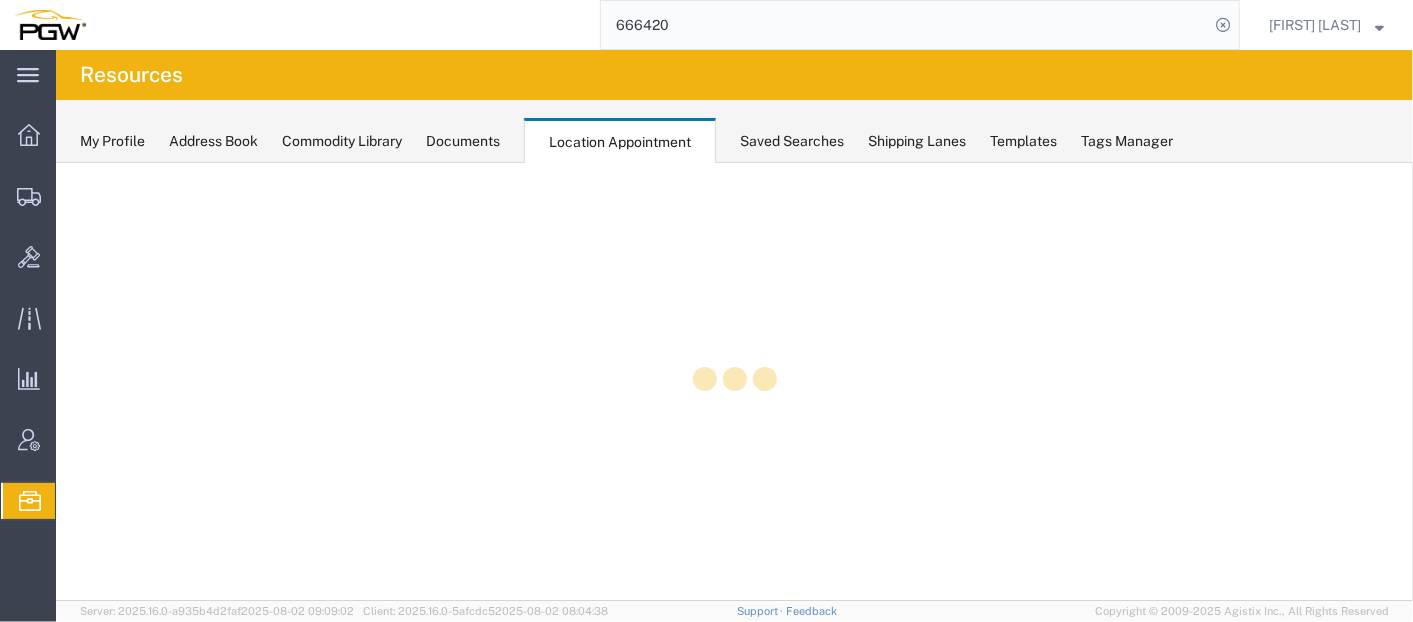 scroll, scrollTop: 0, scrollLeft: 0, axis: both 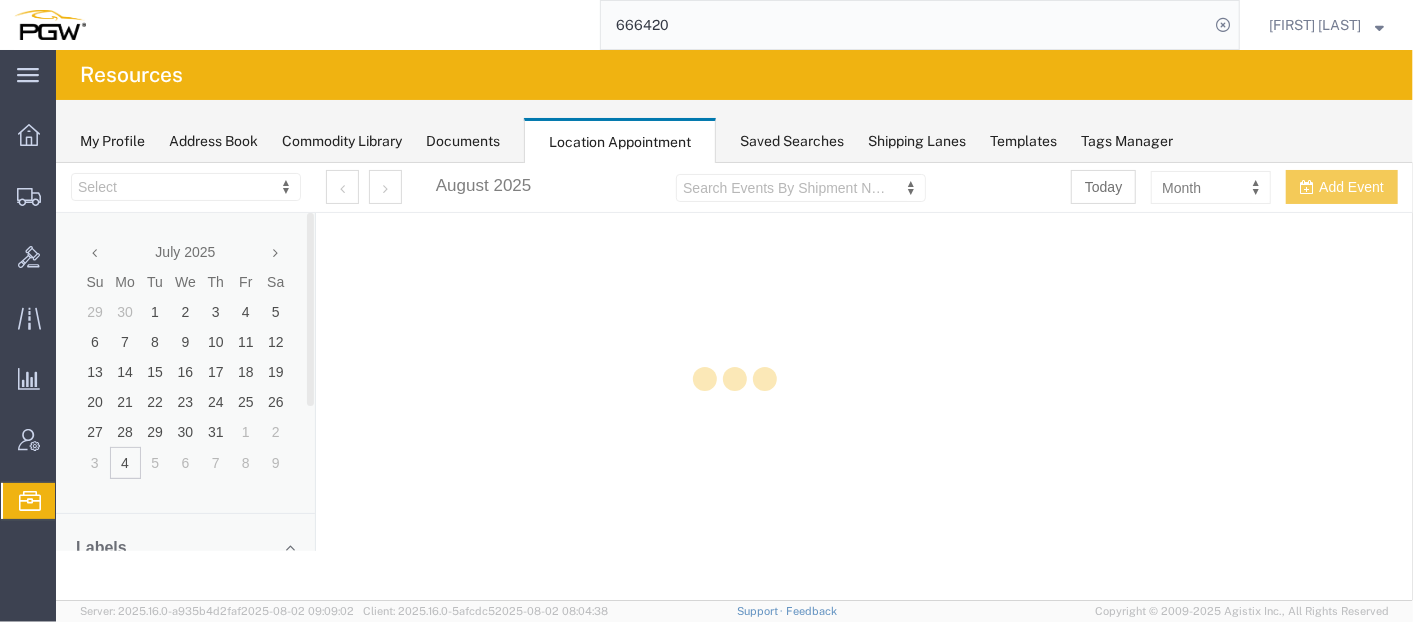 select on "28253" 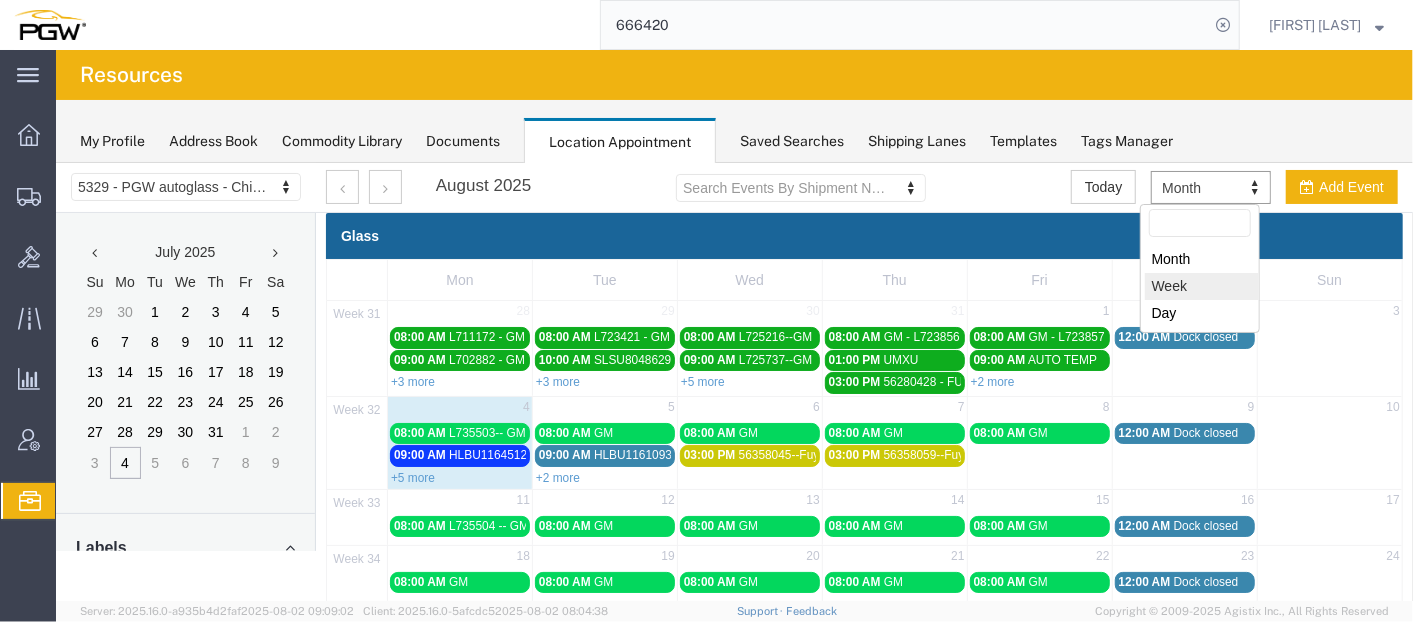 select on "agendaWeek" 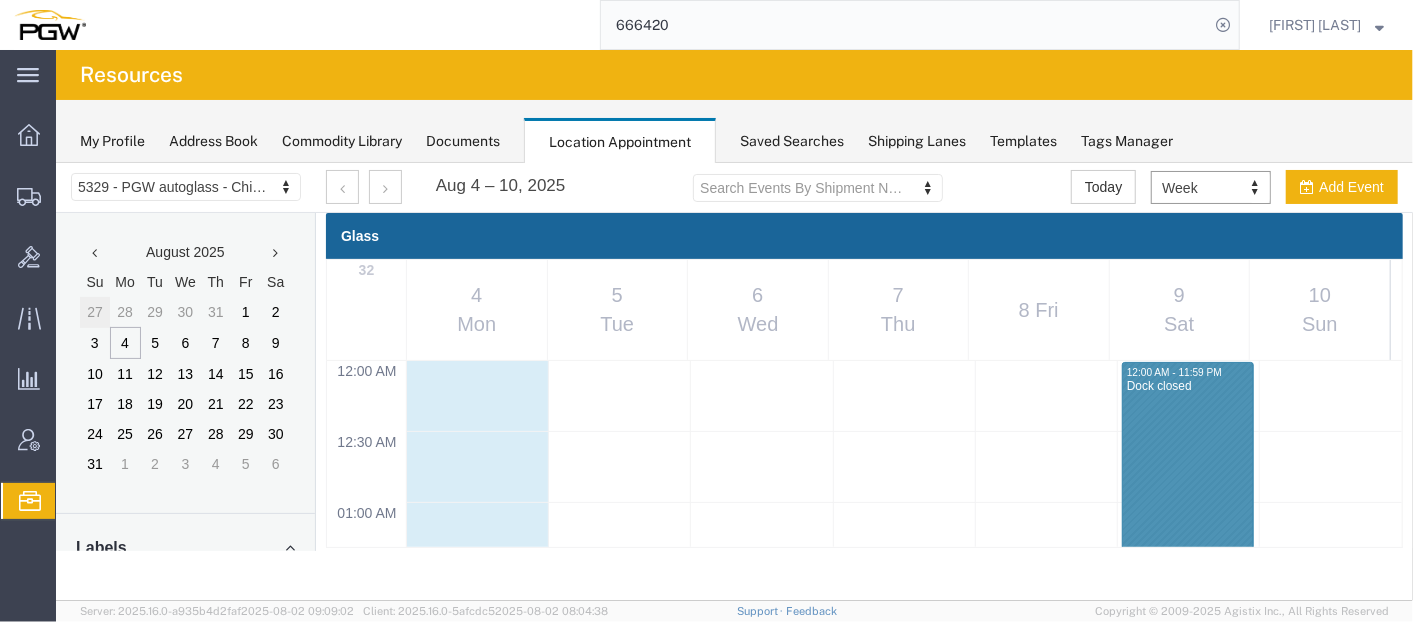 scroll, scrollTop: 849, scrollLeft: 0, axis: vertical 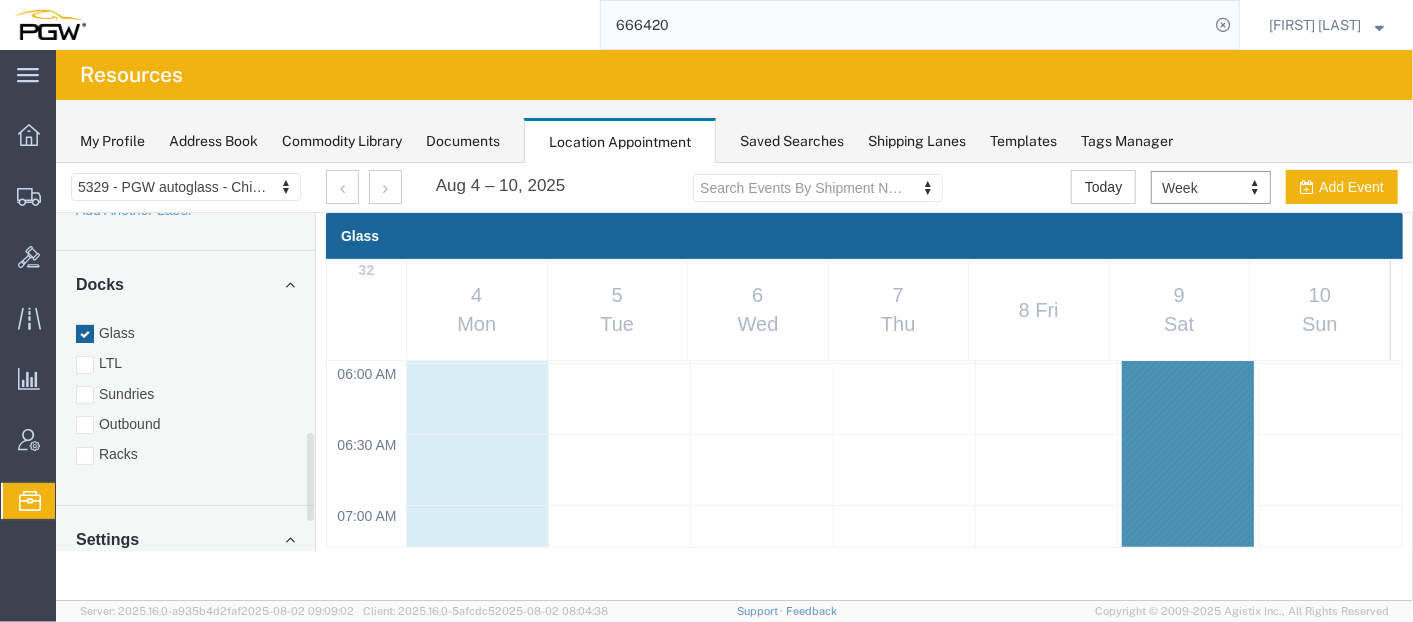 drag, startPoint x: 77, startPoint y: 415, endPoint x: 91, endPoint y: 380, distance: 37.696156 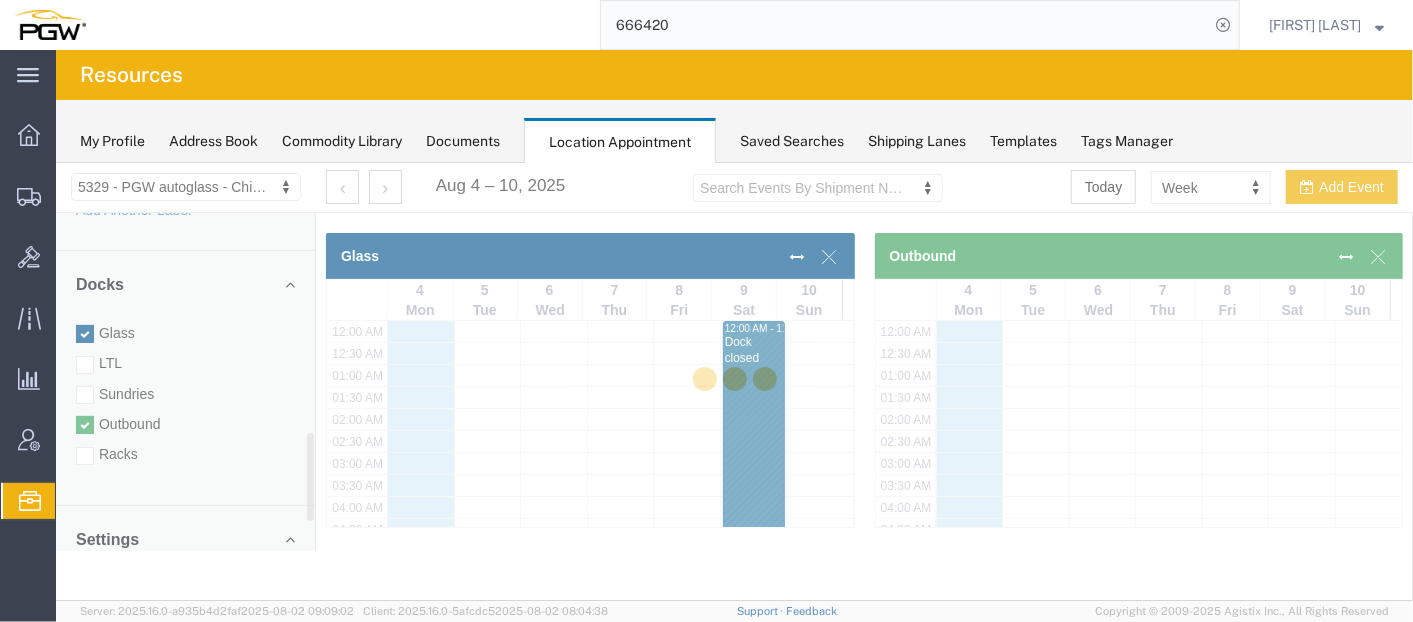 scroll, scrollTop: 797, scrollLeft: 0, axis: vertical 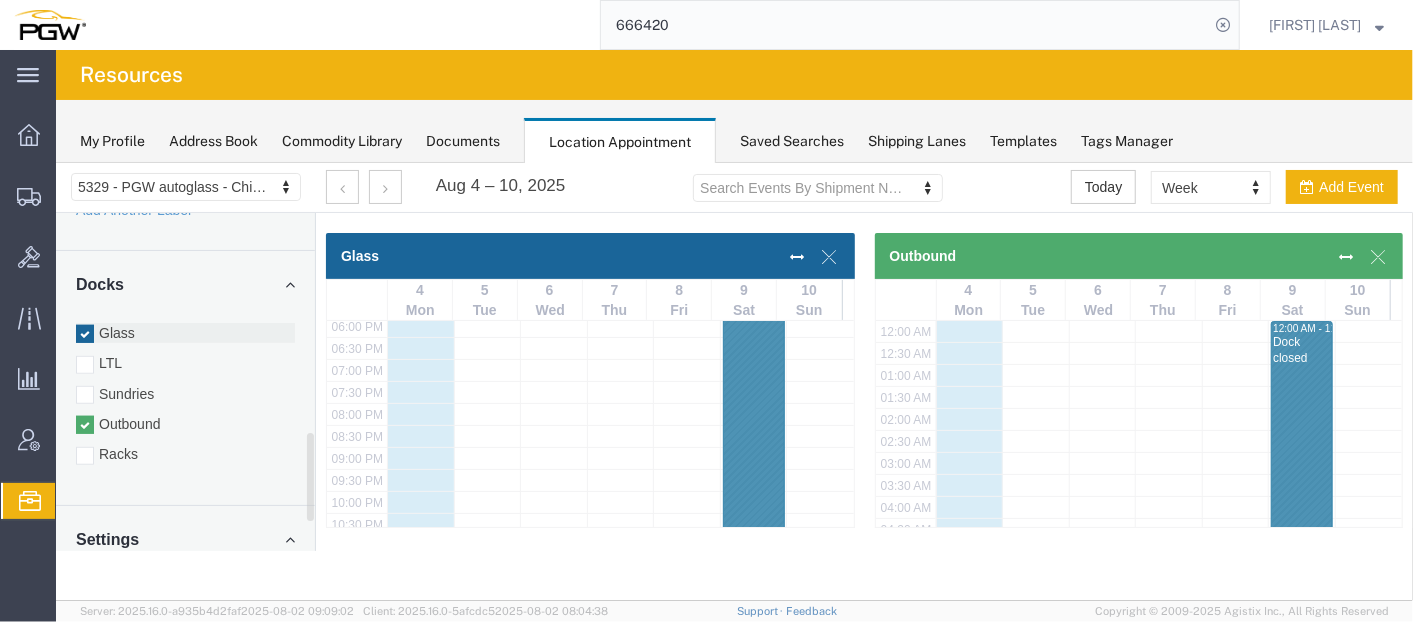 click on "Glass" at bounding box center [184, 332] 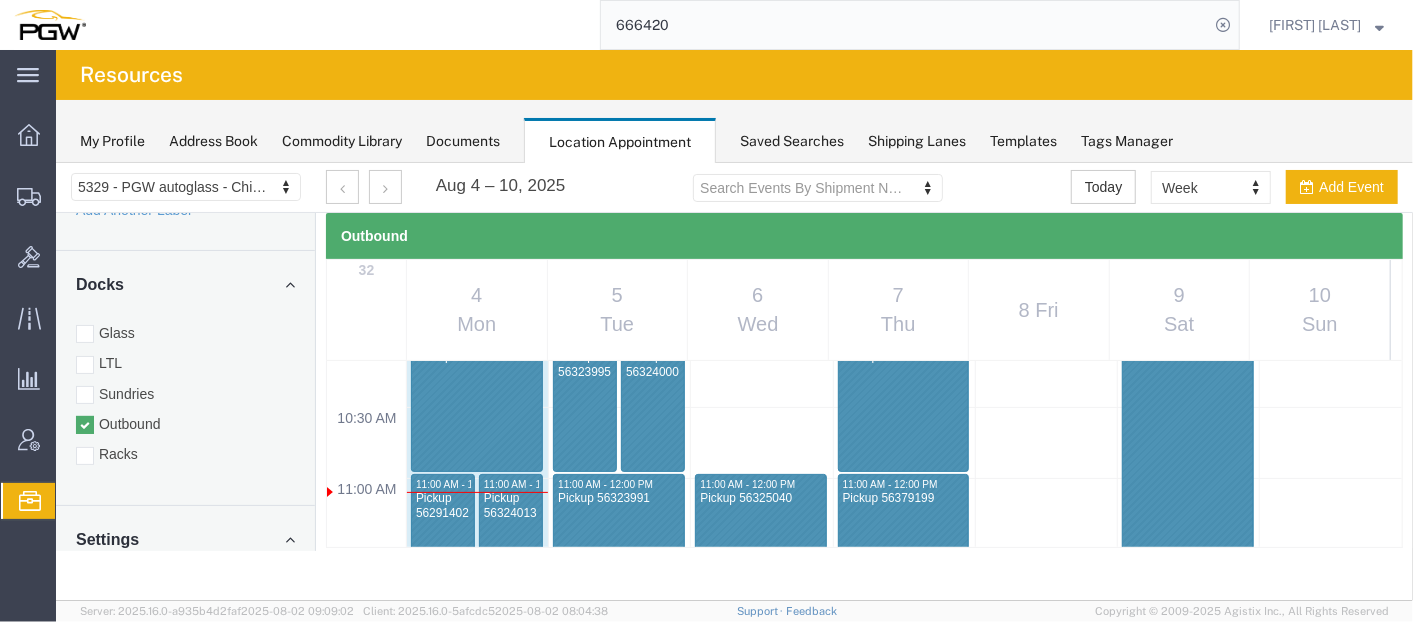 scroll, scrollTop: 1333, scrollLeft: 0, axis: vertical 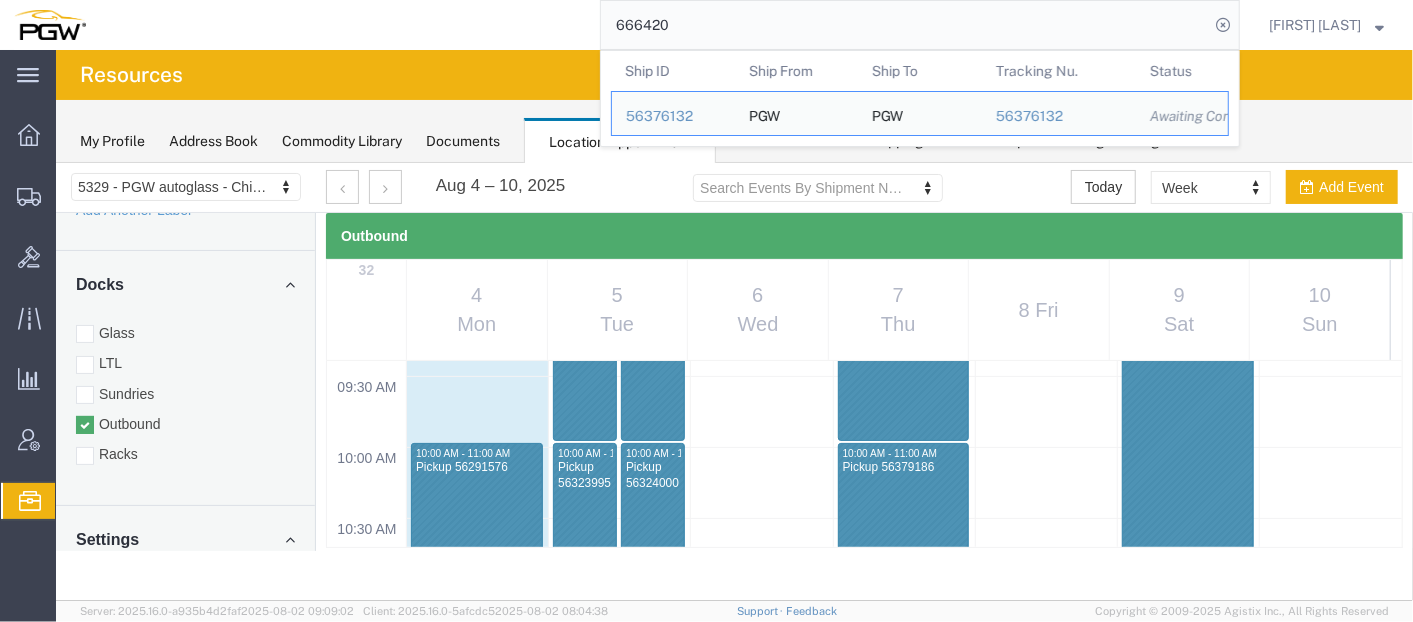 drag, startPoint x: 722, startPoint y: 34, endPoint x: 261, endPoint y: 40, distance: 461.03903 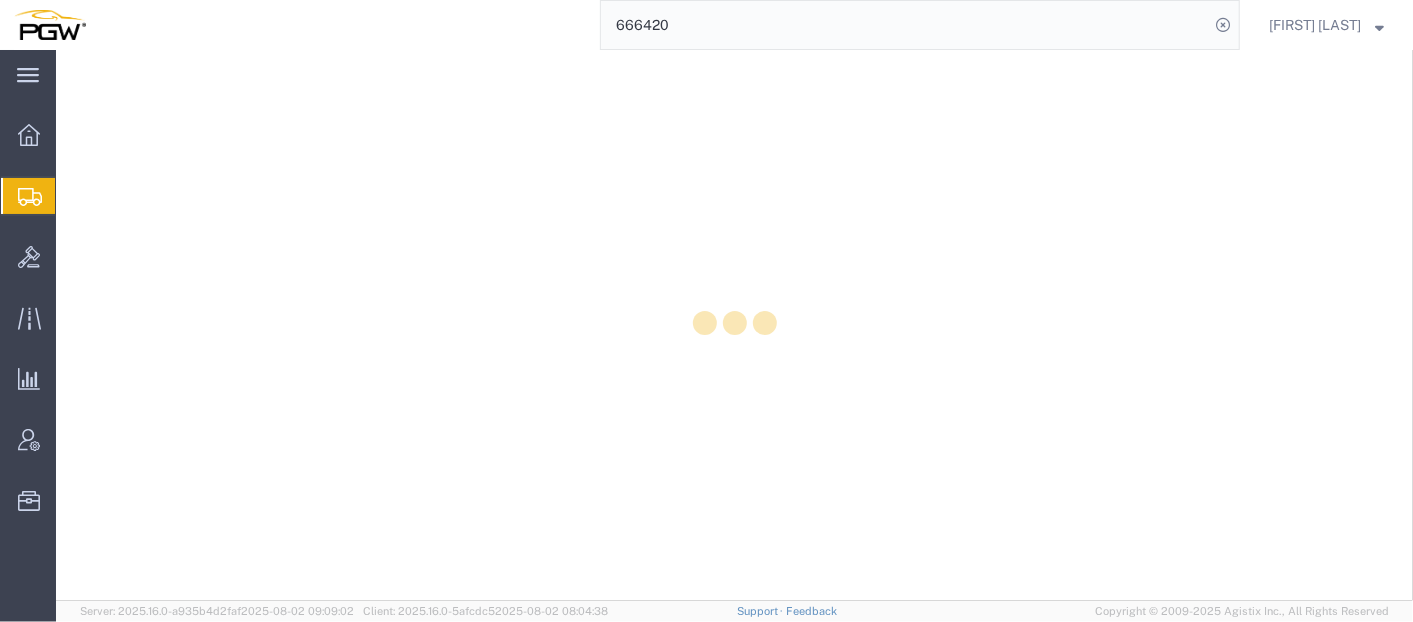 scroll, scrollTop: 0, scrollLeft: 0, axis: both 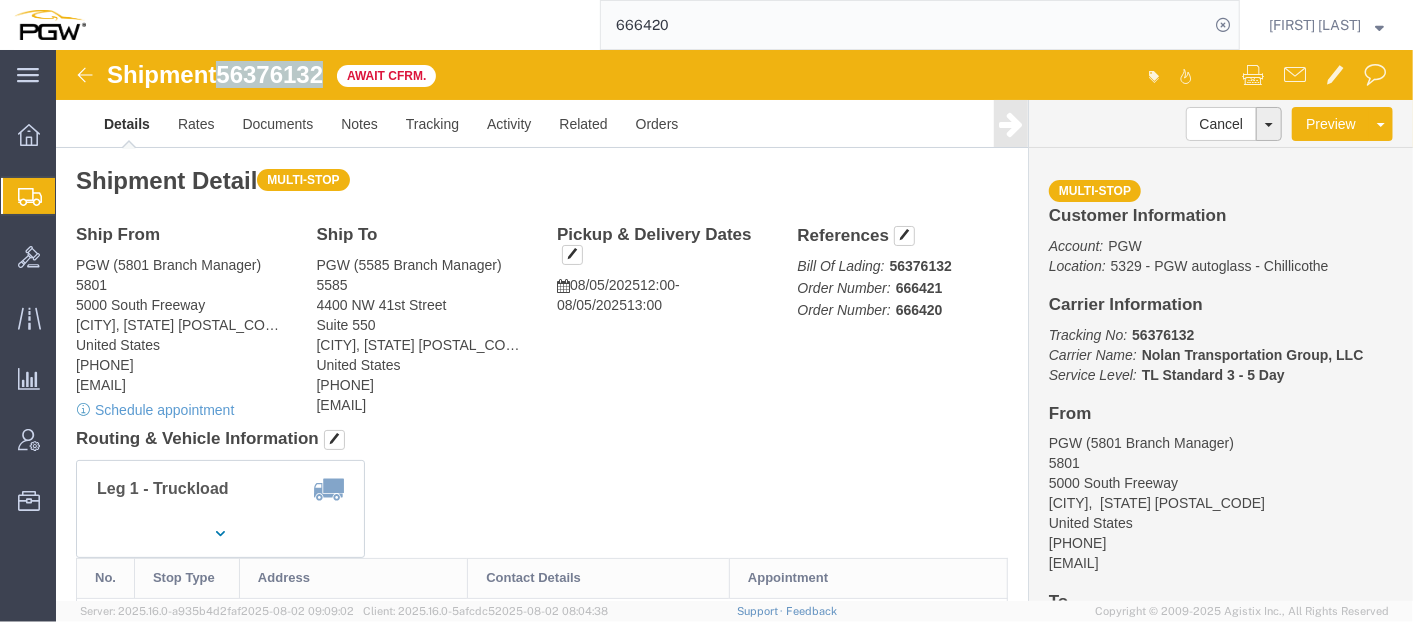drag, startPoint x: 166, startPoint y: 20, endPoint x: 275, endPoint y: 29, distance: 109.370926 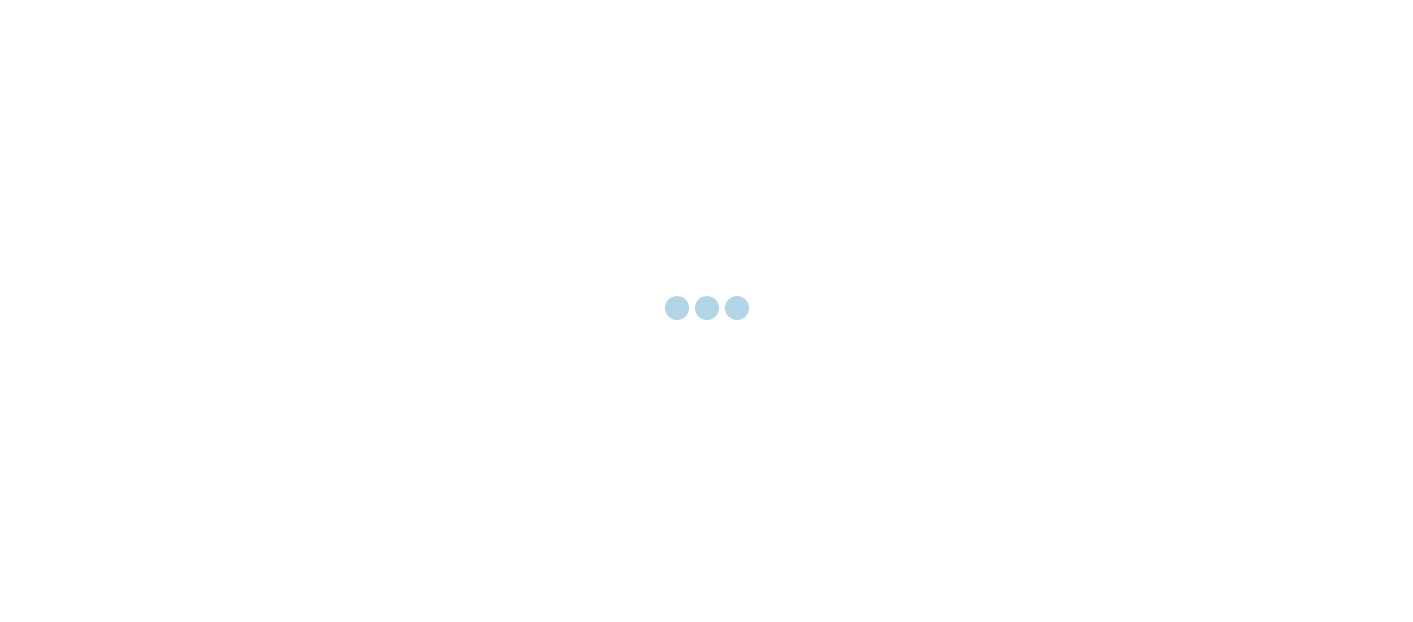 scroll, scrollTop: 0, scrollLeft: 0, axis: both 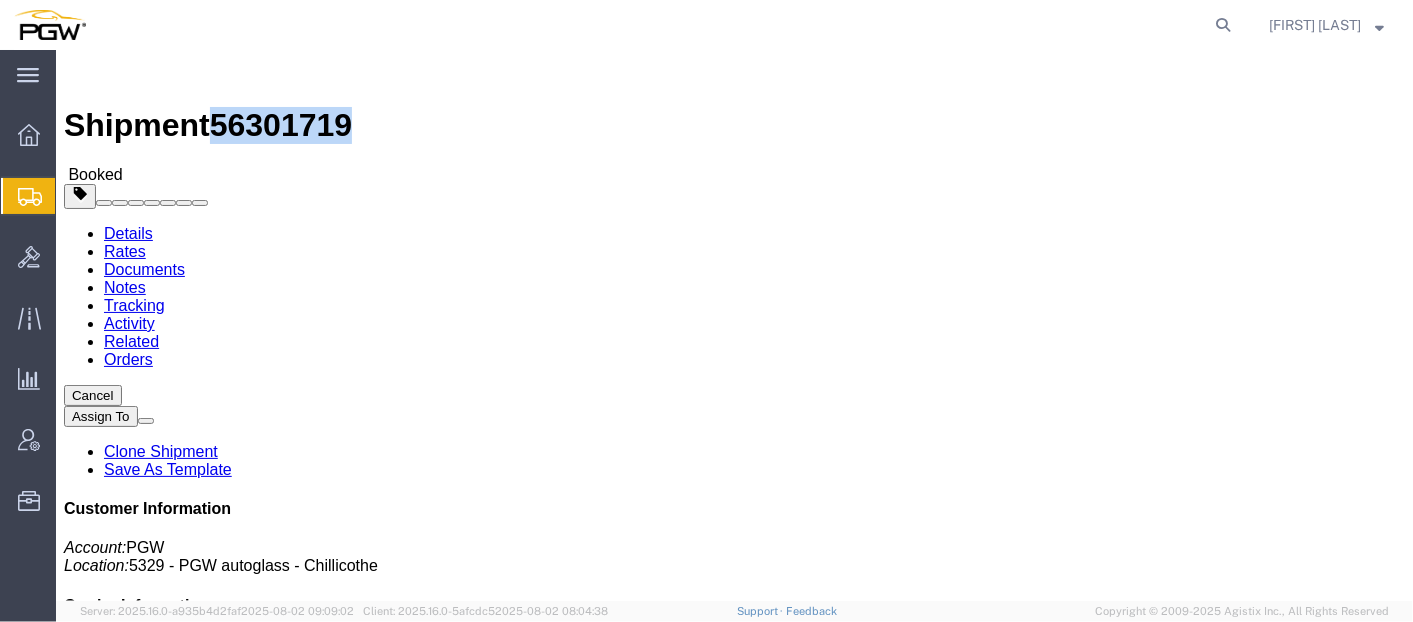 drag, startPoint x: 167, startPoint y: 25, endPoint x: 281, endPoint y: 27, distance: 114.01754 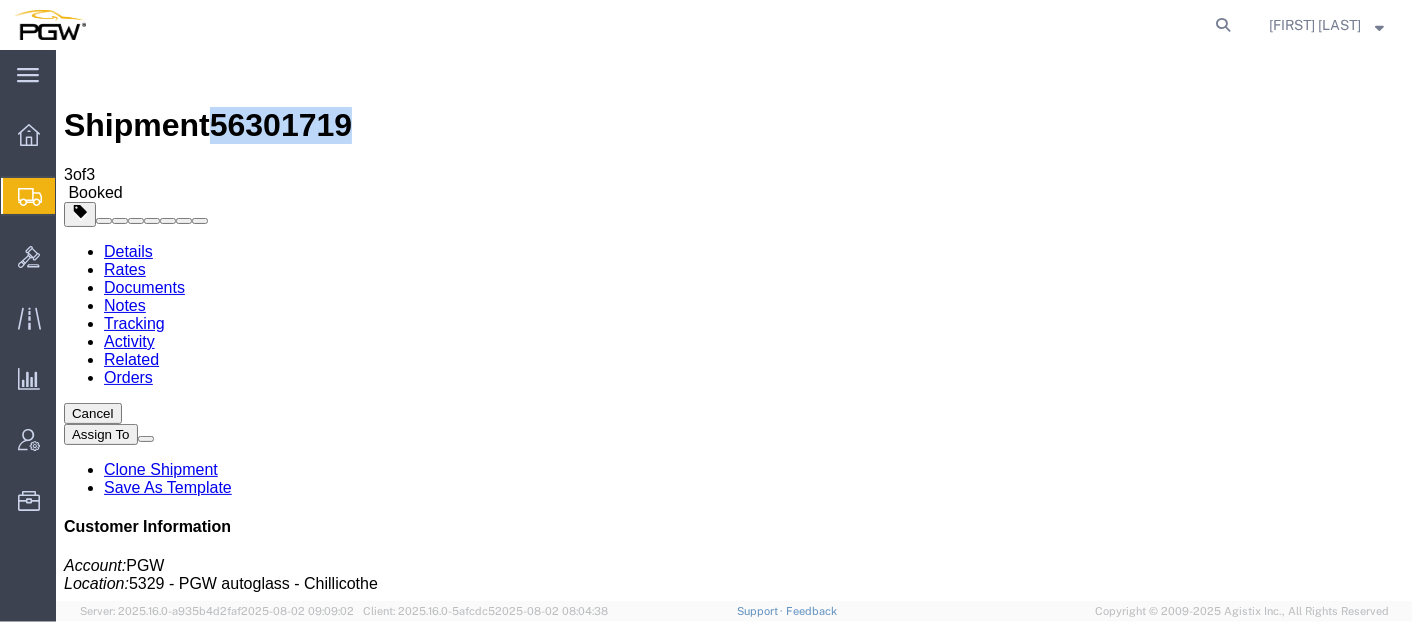 click on "PGW Multistop Bill Of Lading" at bounding box center [205, 1710] 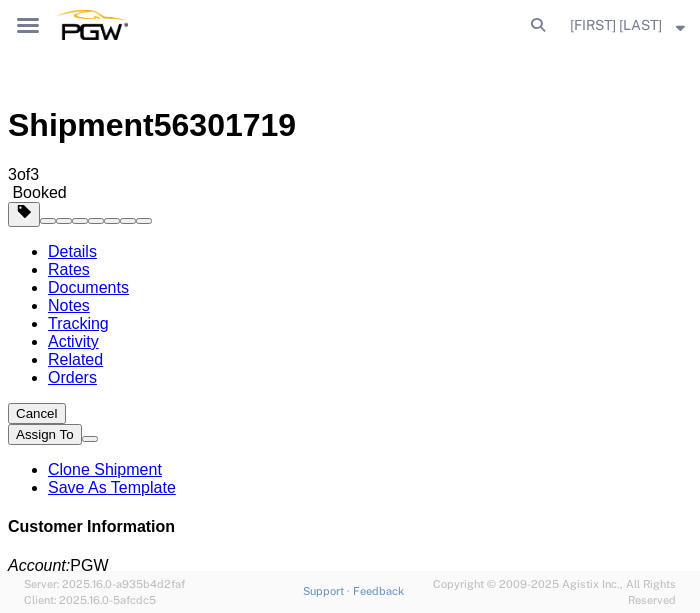 click on "Drag and Drop or Attach Documents Print Documents Email Documents Remove Documents Regenerate Documents Print All Labels Start New Shipment Clone Shipment" at bounding box center [224, 1210] 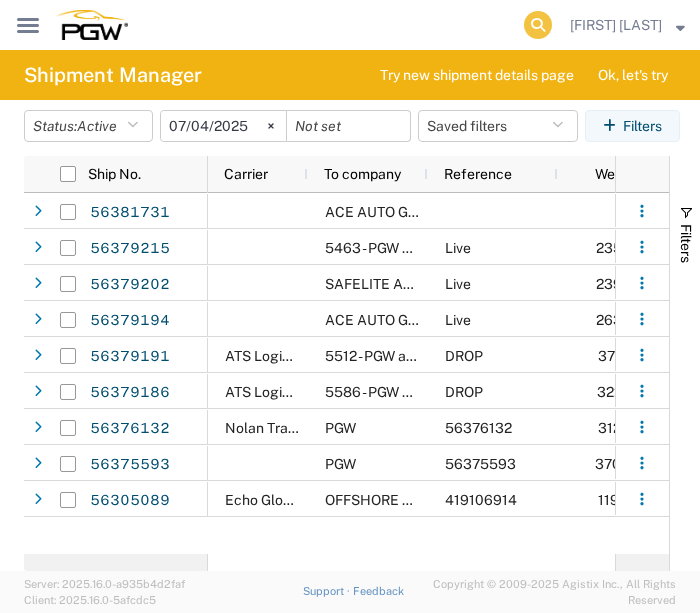 click 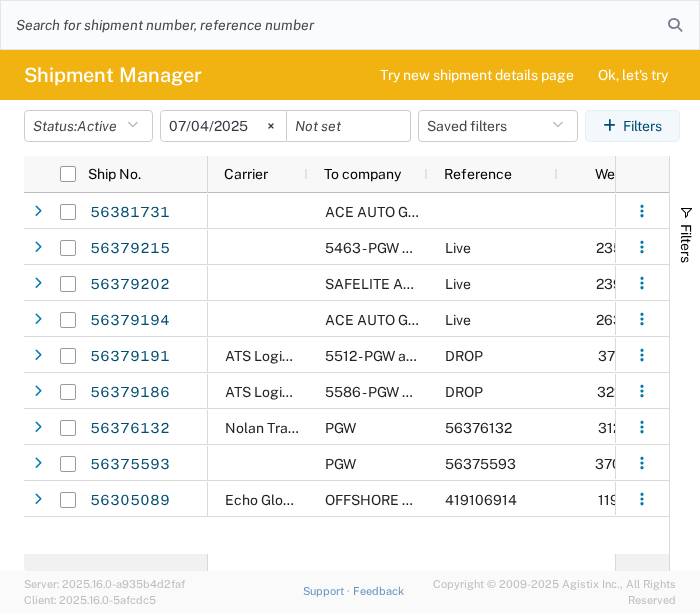 click 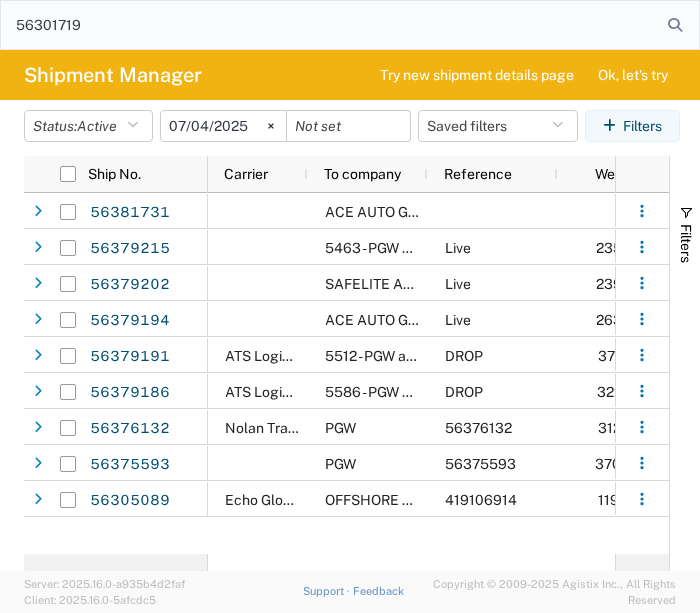 type on "56301719" 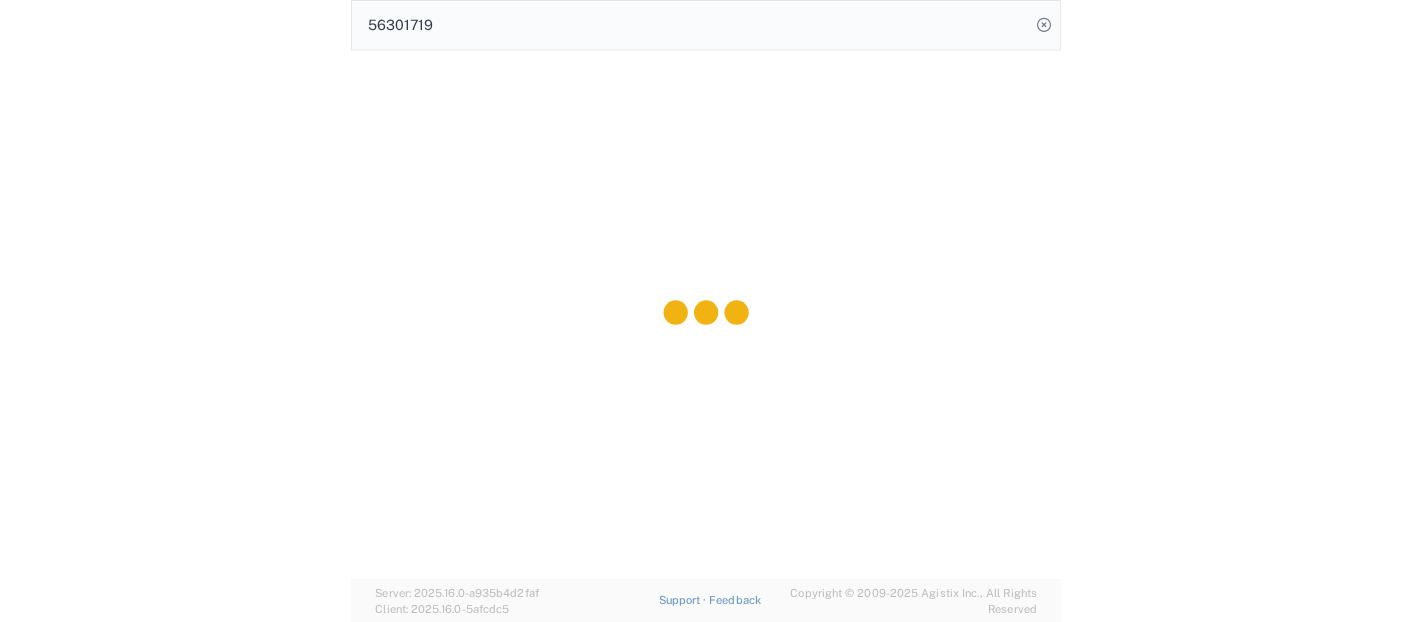 scroll, scrollTop: 0, scrollLeft: 0, axis: both 